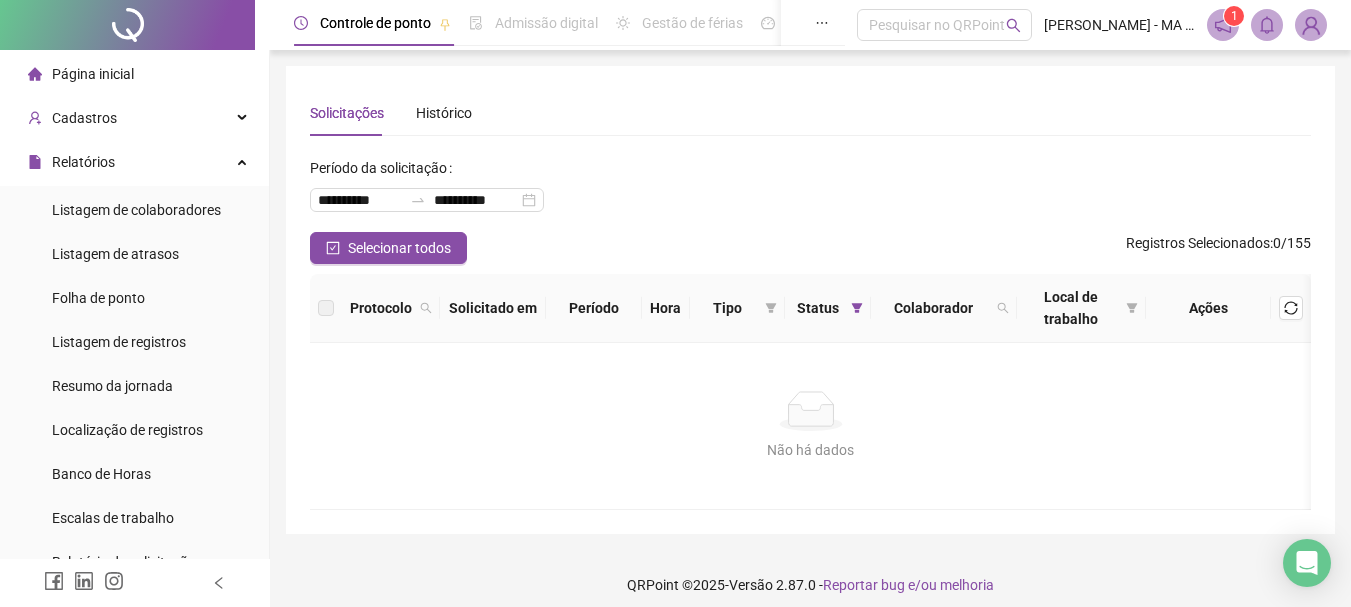 scroll, scrollTop: 0, scrollLeft: 0, axis: both 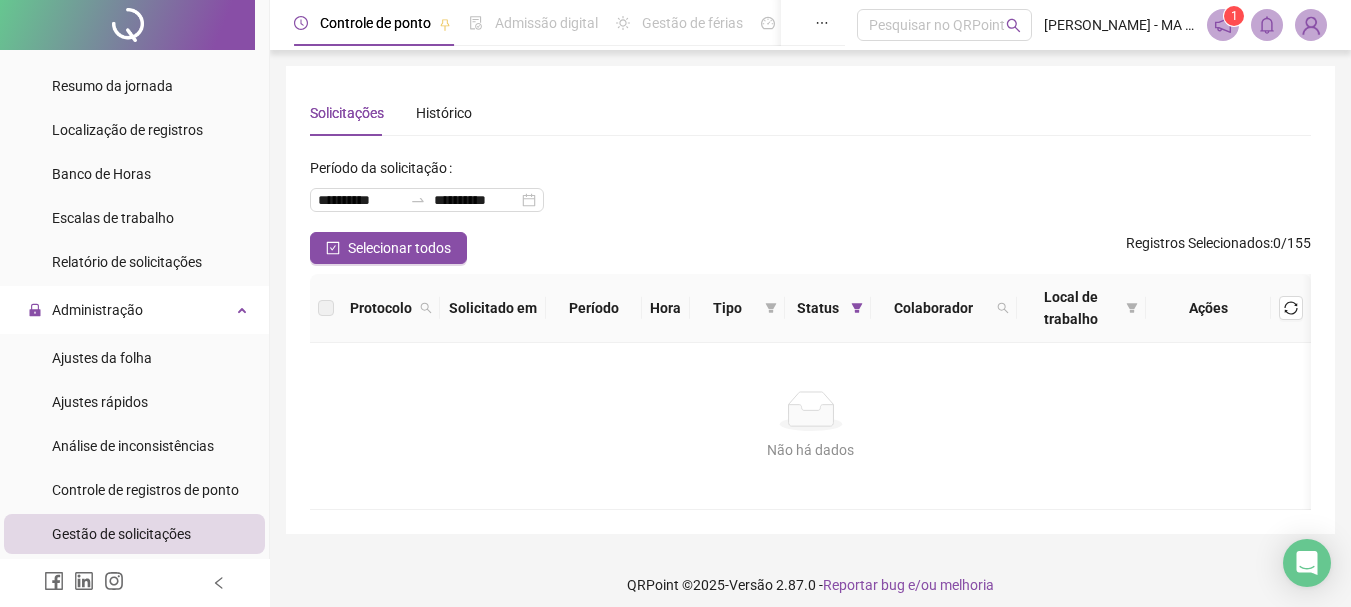 drag, startPoint x: 219, startPoint y: 488, endPoint x: 218, endPoint y: 528, distance: 40.012497 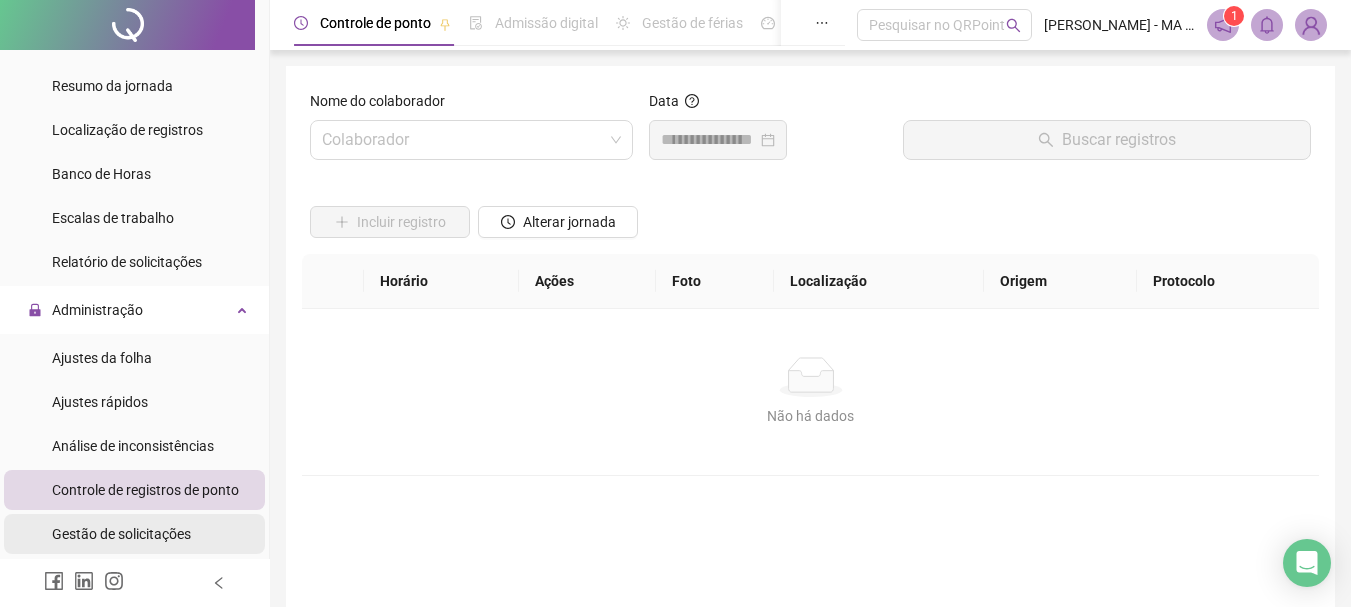 click on "Gestão de solicitações" at bounding box center [134, 534] 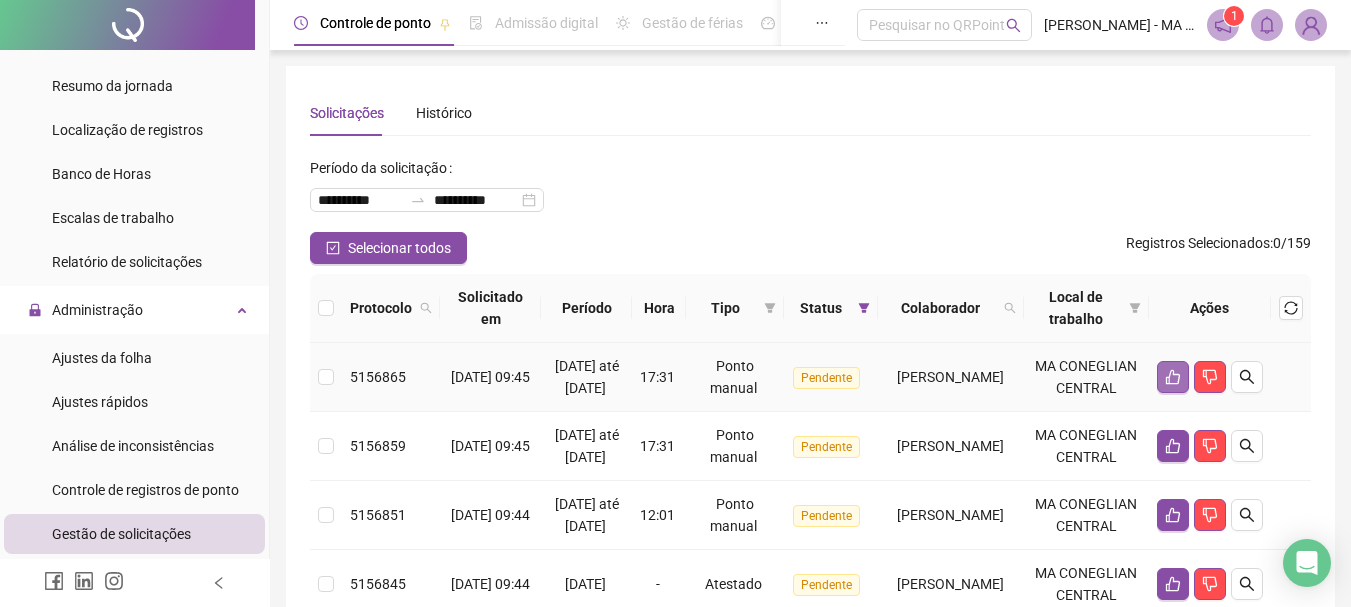 click 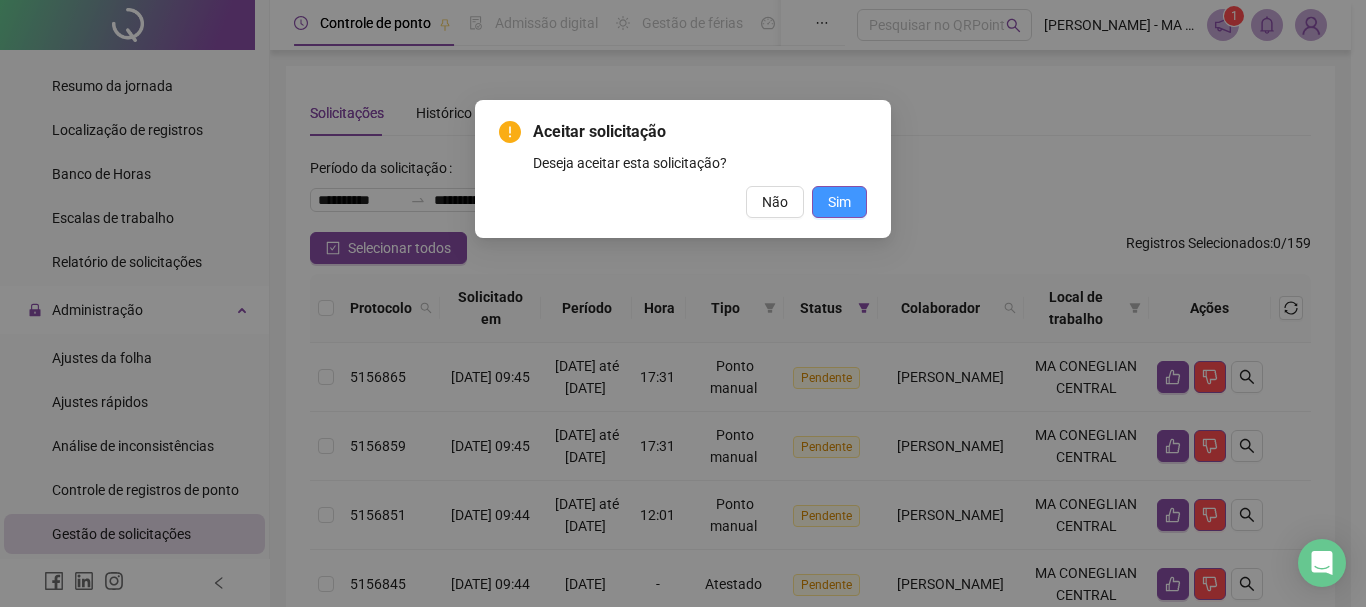 click on "Sim" at bounding box center [839, 202] 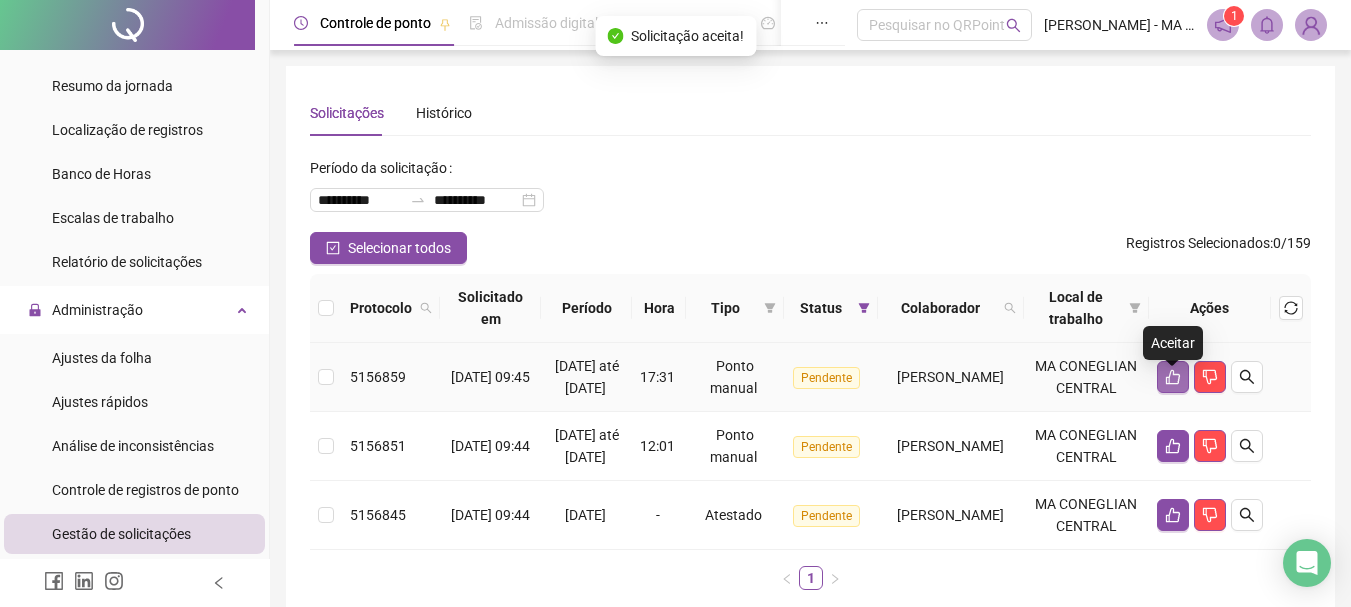 click at bounding box center [1173, 377] 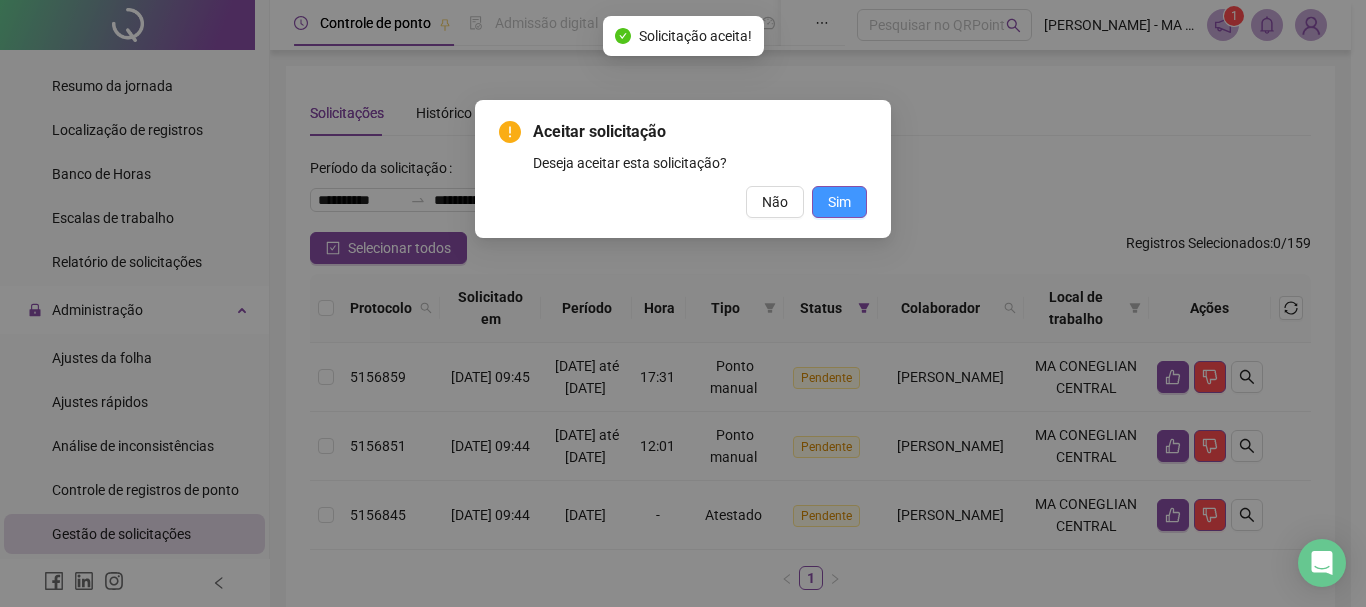click on "Sim" at bounding box center [839, 202] 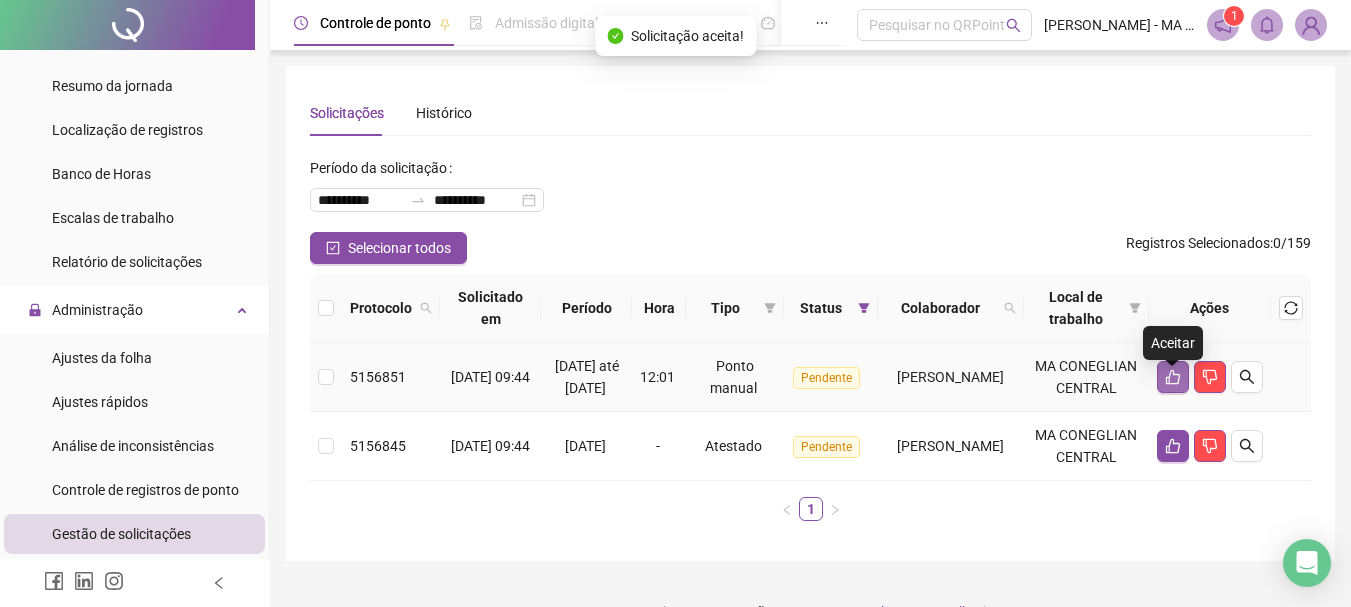 click 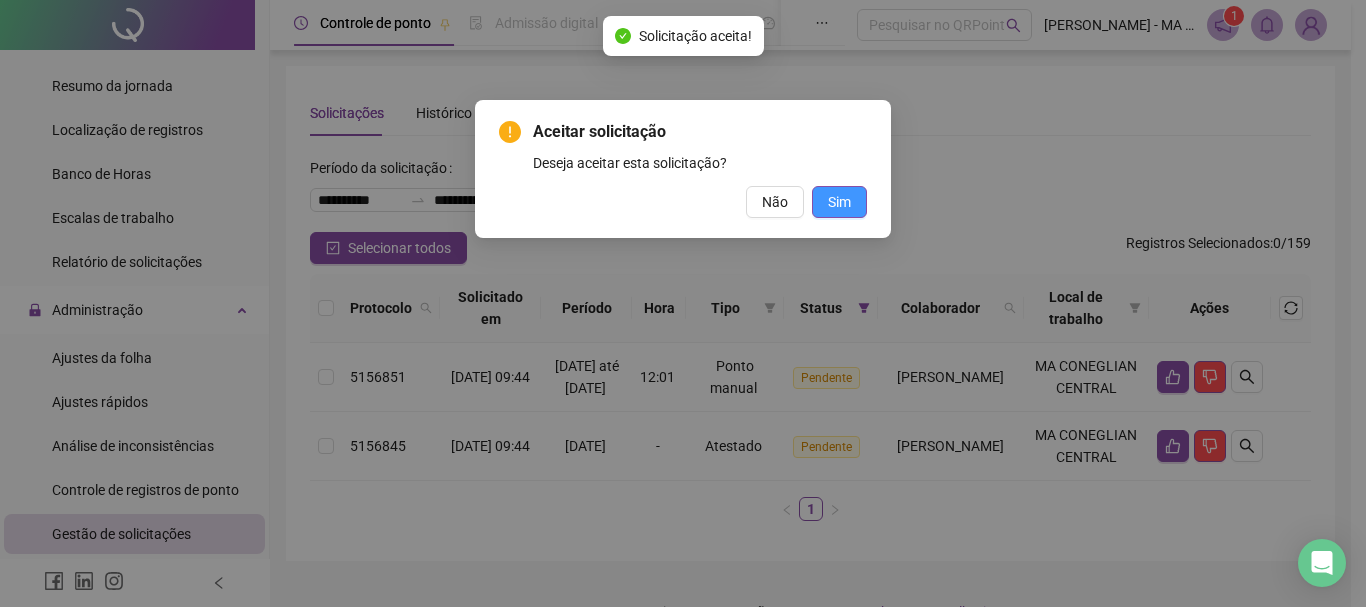 click on "Sim" at bounding box center (839, 202) 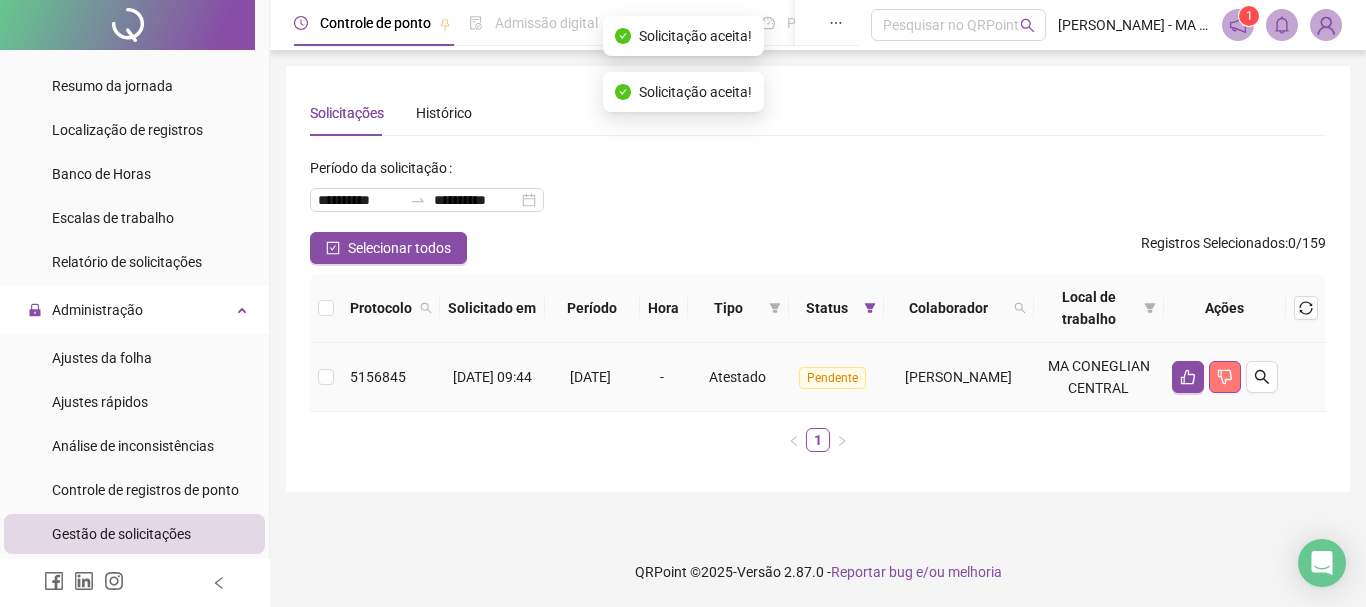click at bounding box center [1225, 377] 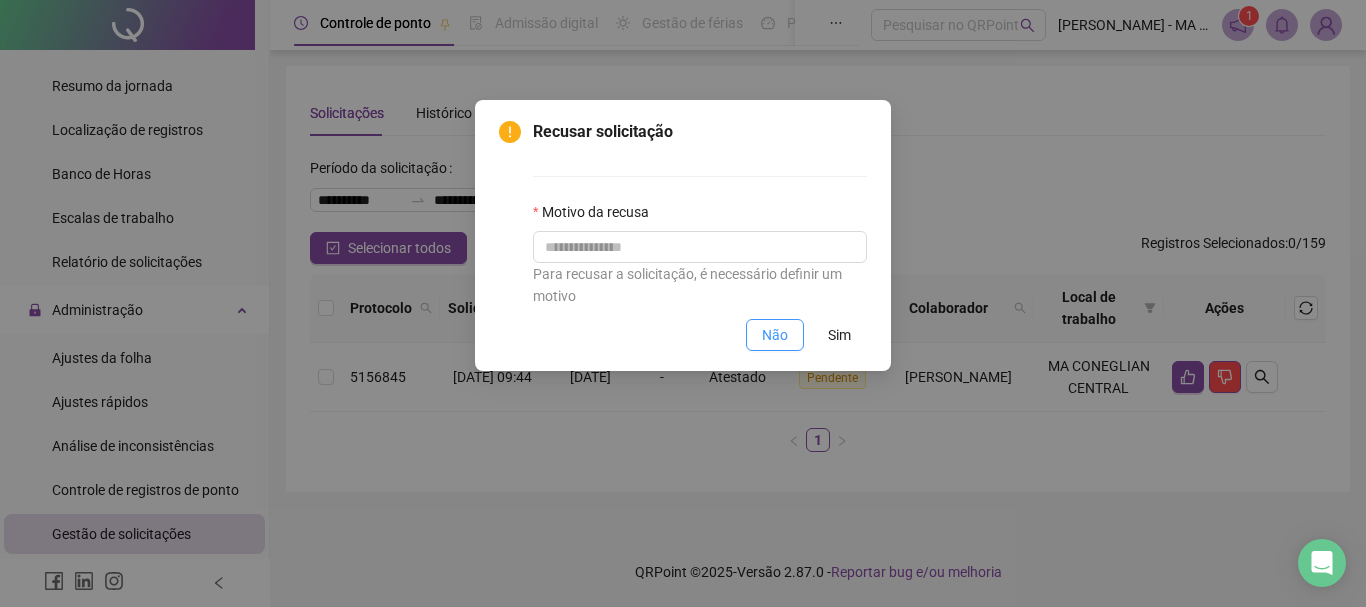 click on "Não" at bounding box center [775, 335] 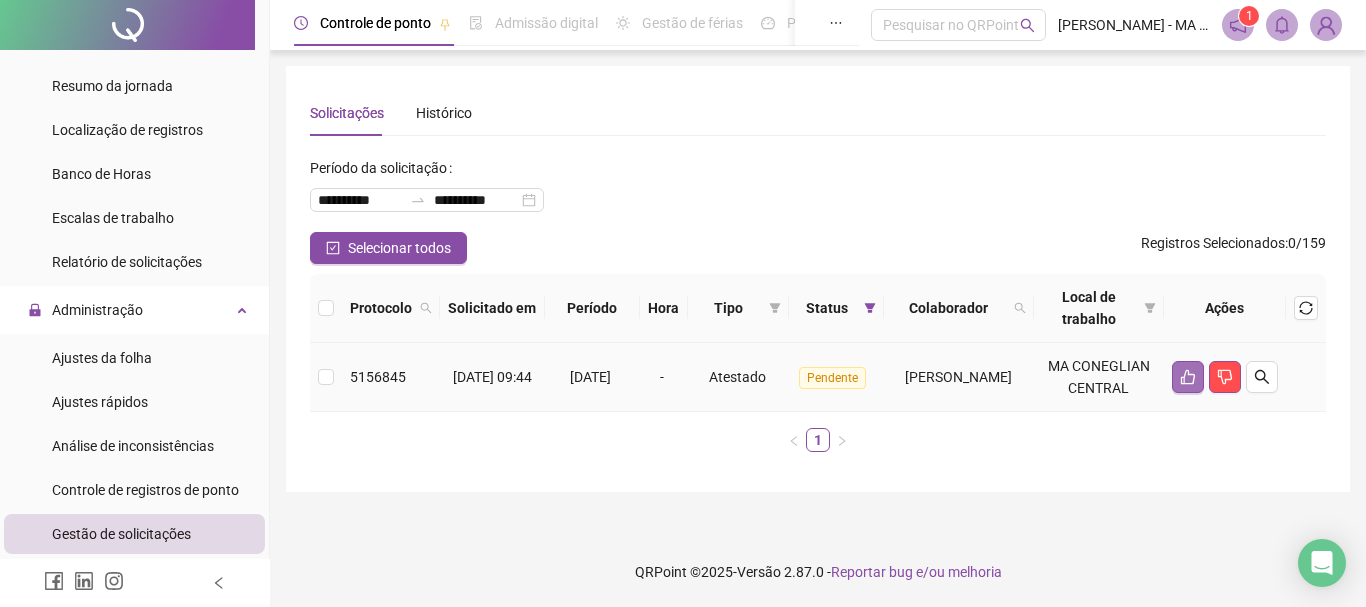 click at bounding box center [1188, 377] 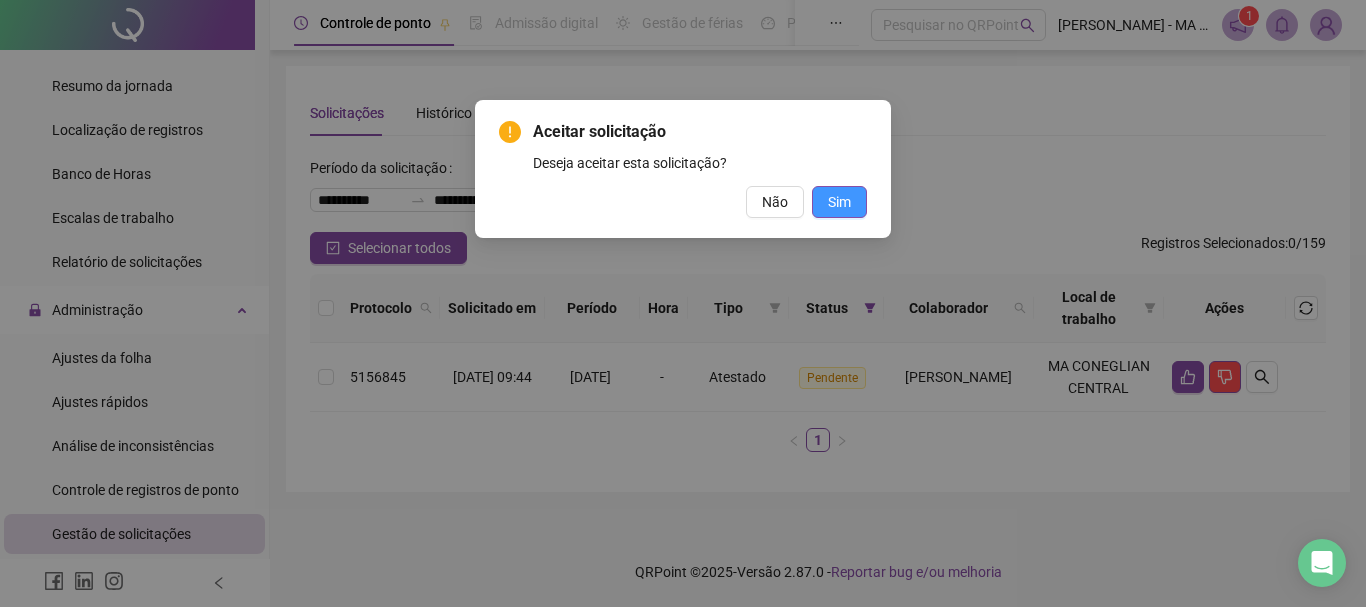click on "Sim" at bounding box center [839, 202] 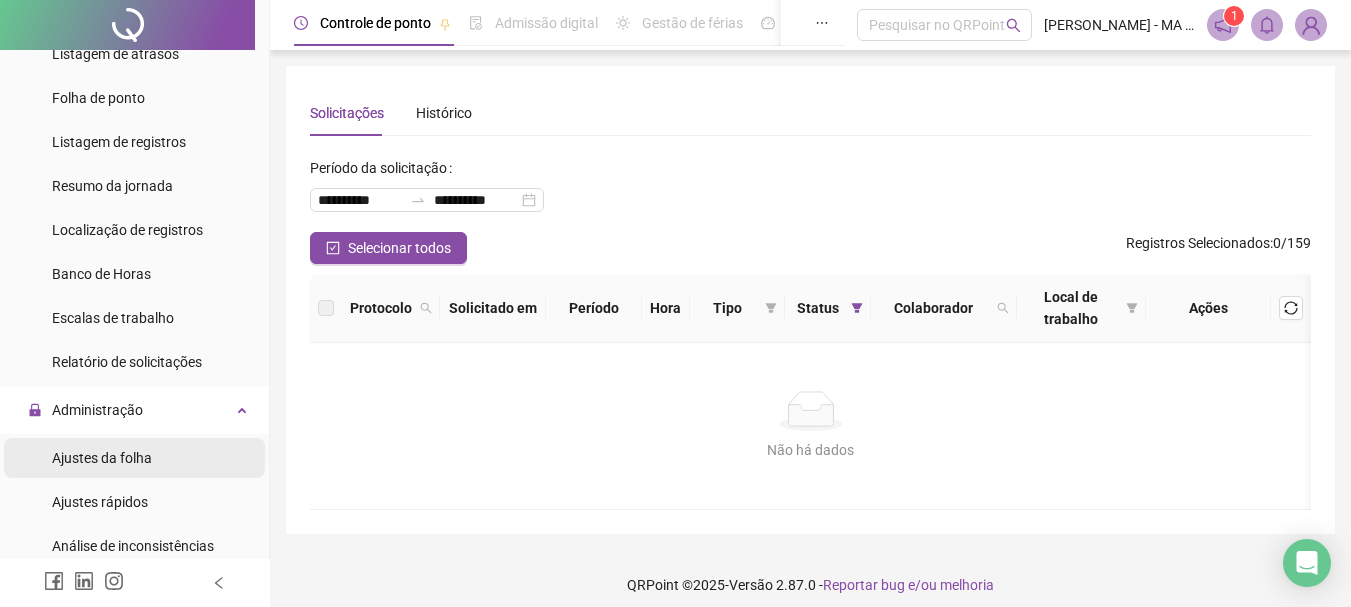 scroll, scrollTop: 300, scrollLeft: 0, axis: vertical 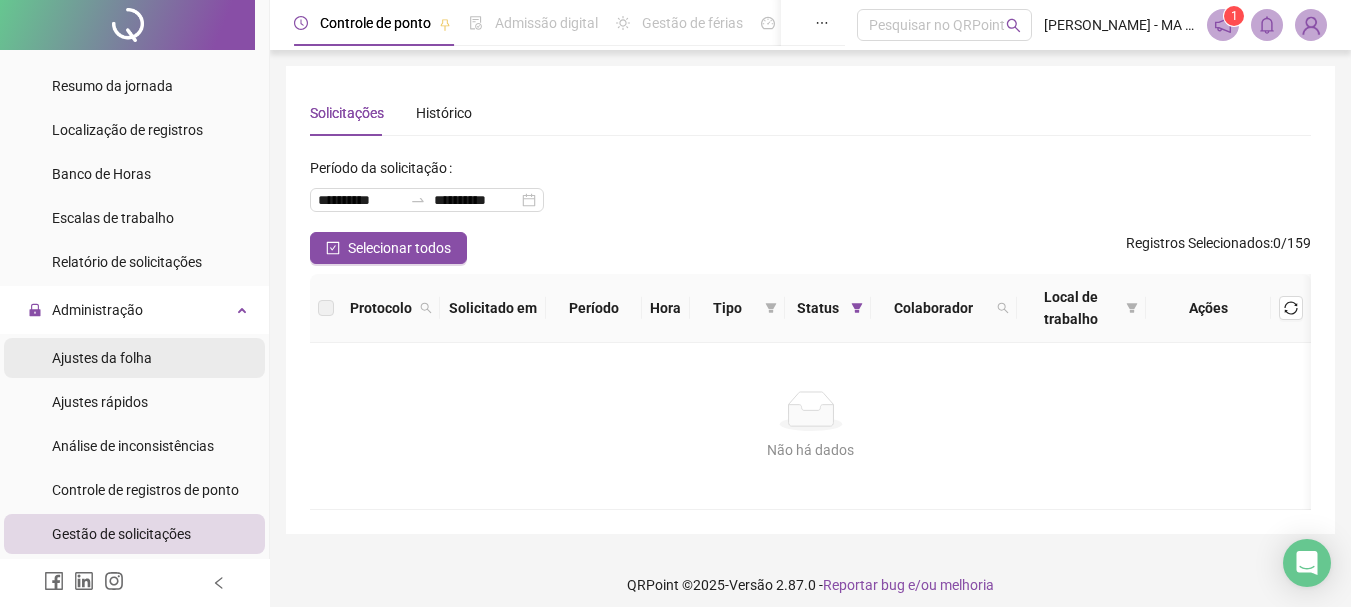 click on "Ajustes da folha" at bounding box center (134, 358) 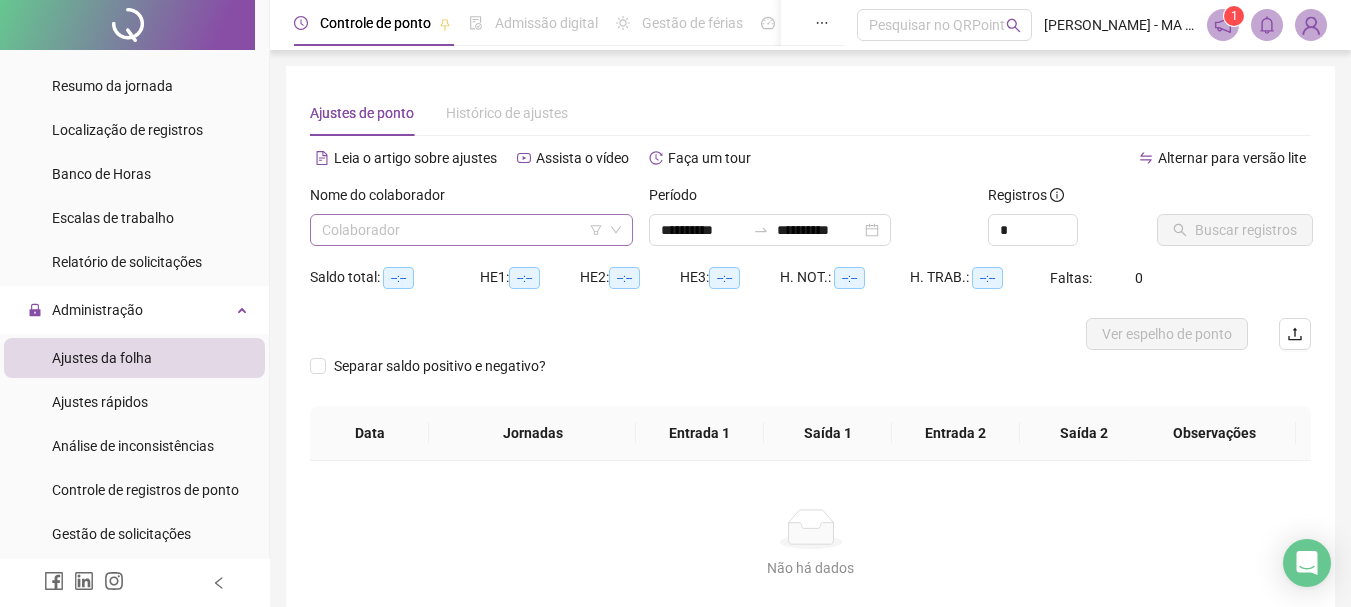 click at bounding box center (465, 230) 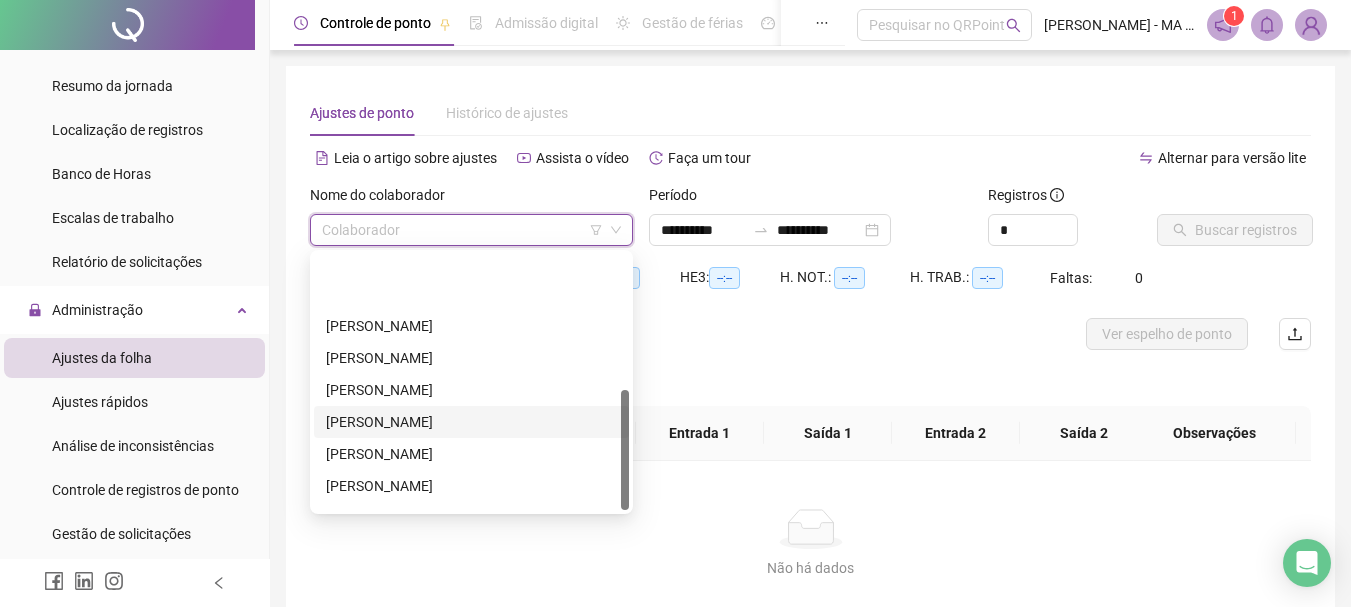 scroll, scrollTop: 288, scrollLeft: 0, axis: vertical 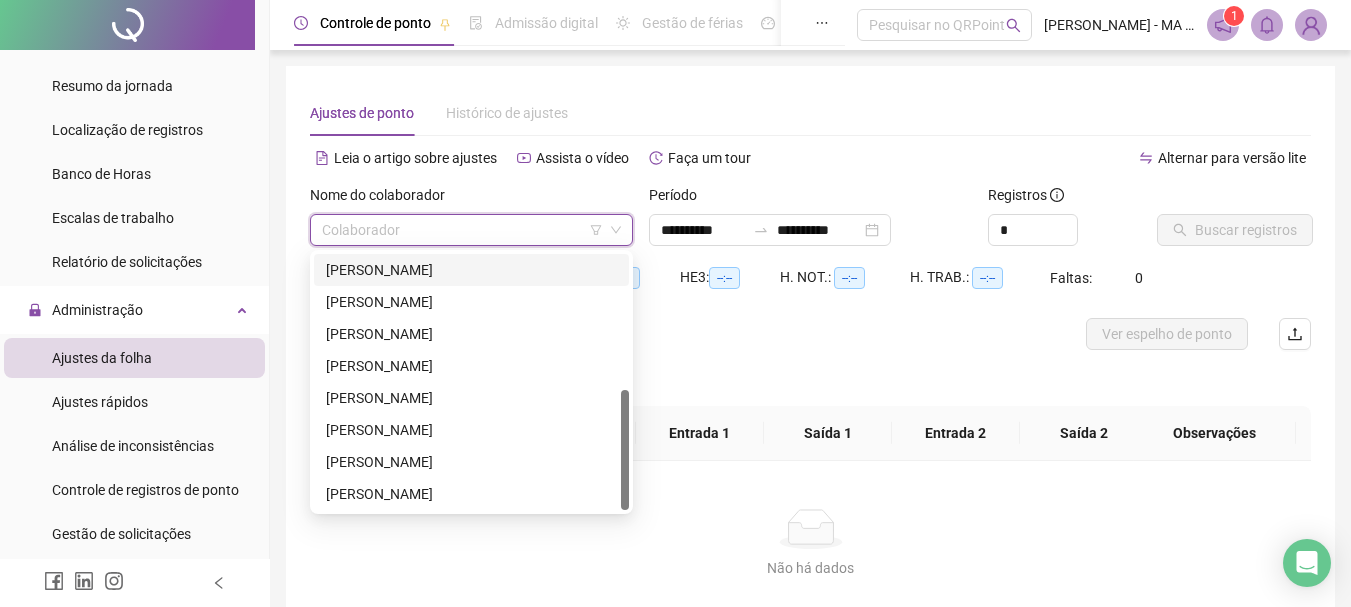 click on "[PERSON_NAME]" at bounding box center (471, 270) 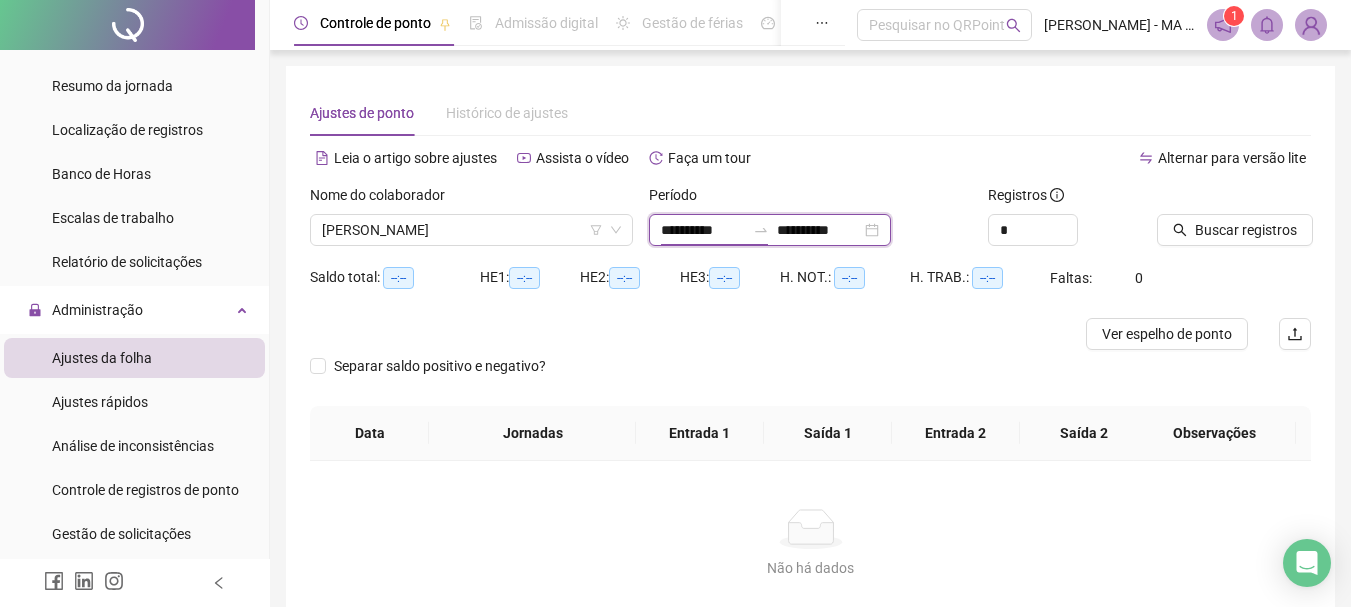 drag, startPoint x: 662, startPoint y: 229, endPoint x: 687, endPoint y: 238, distance: 26.57066 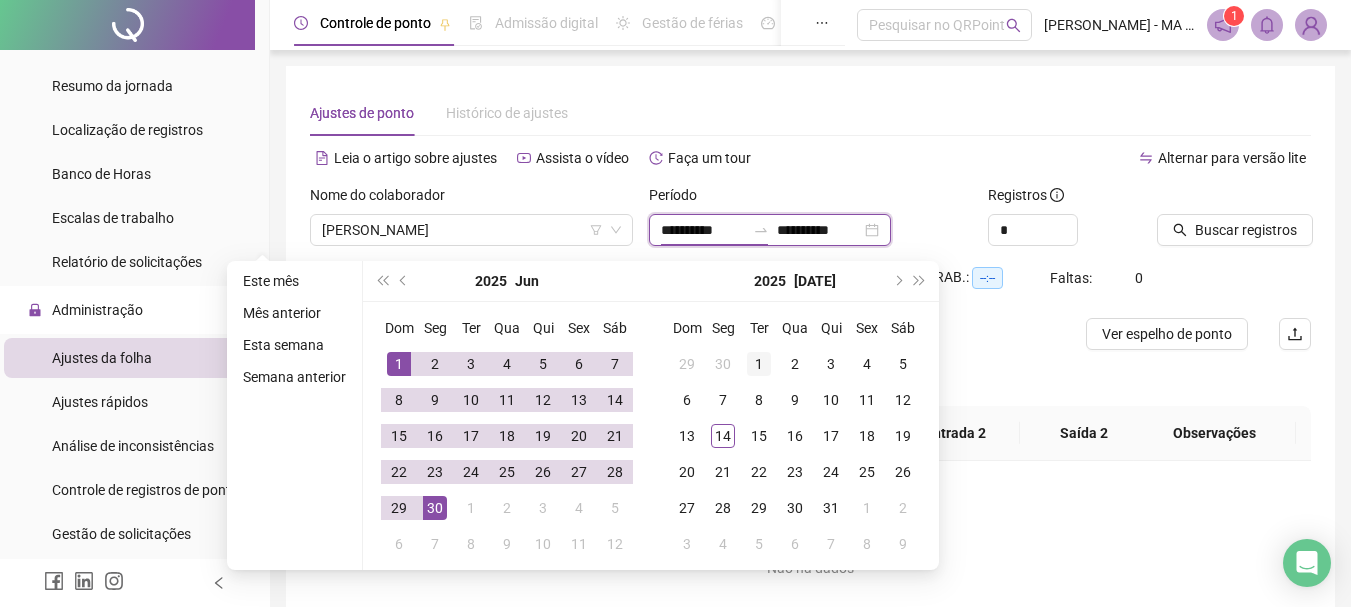 type on "**********" 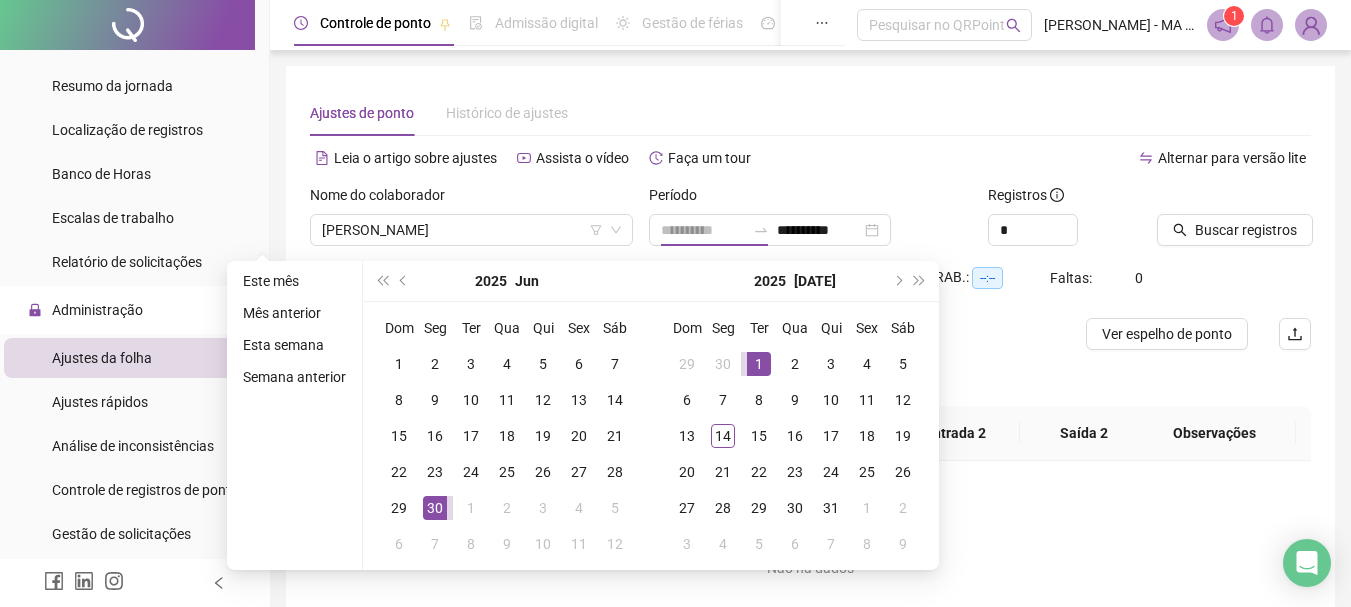 click on "1" at bounding box center [759, 364] 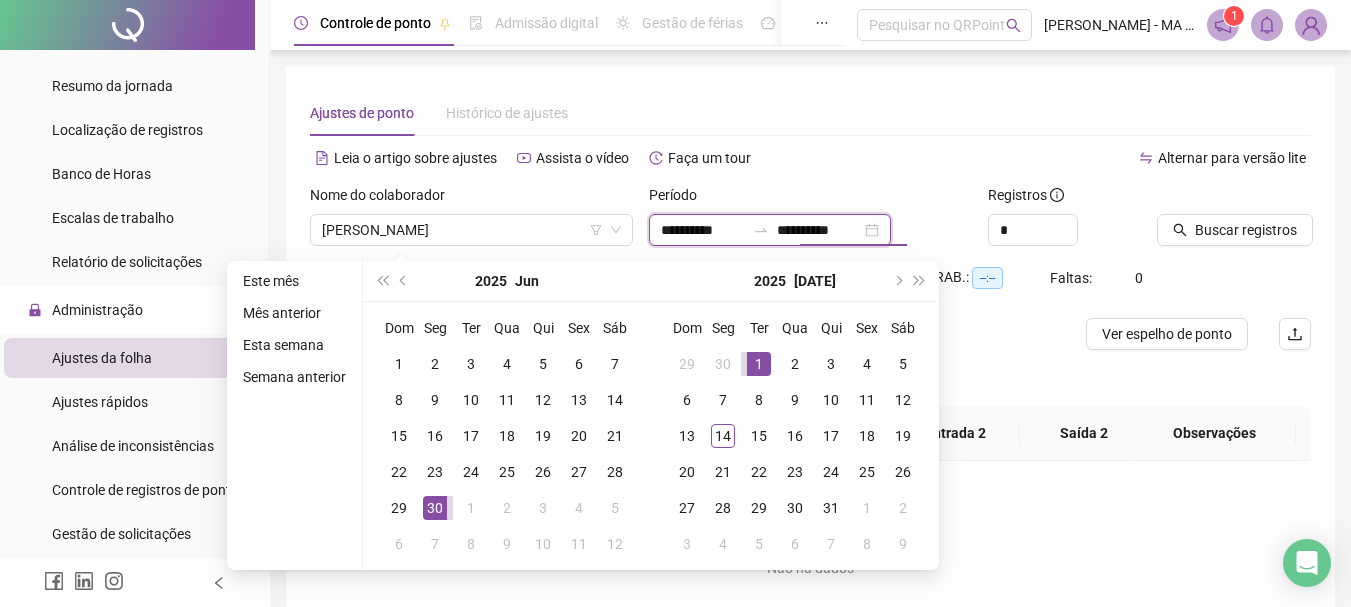click on "**********" at bounding box center (819, 230) 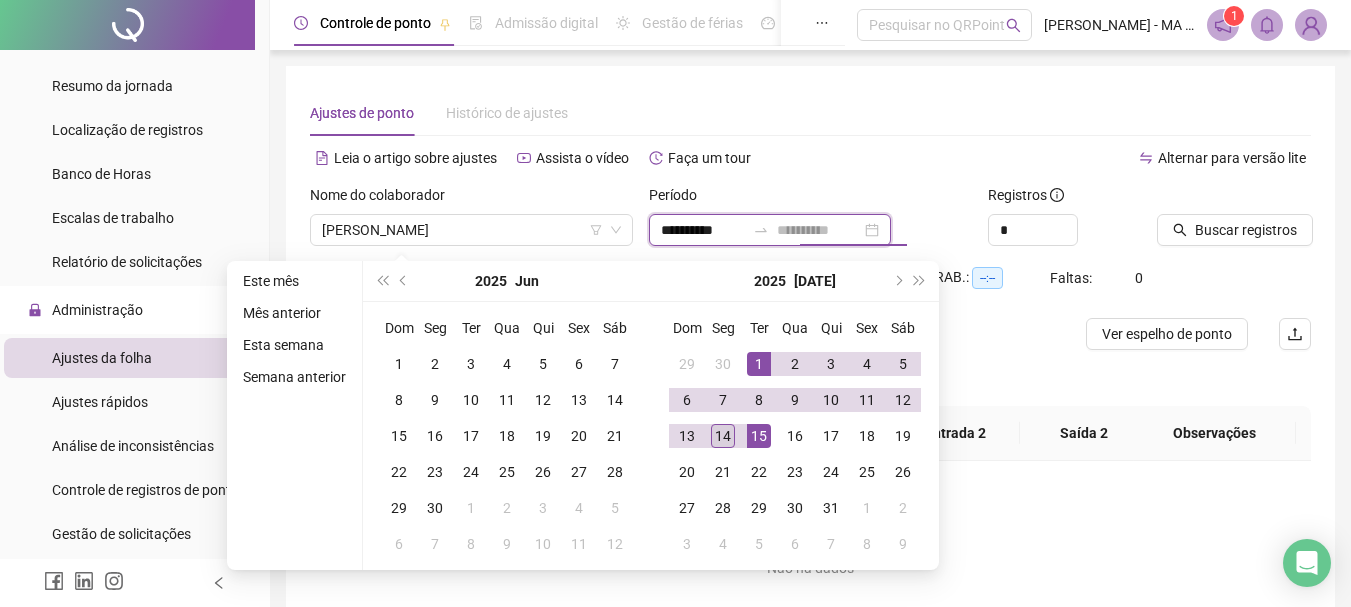 type on "**********" 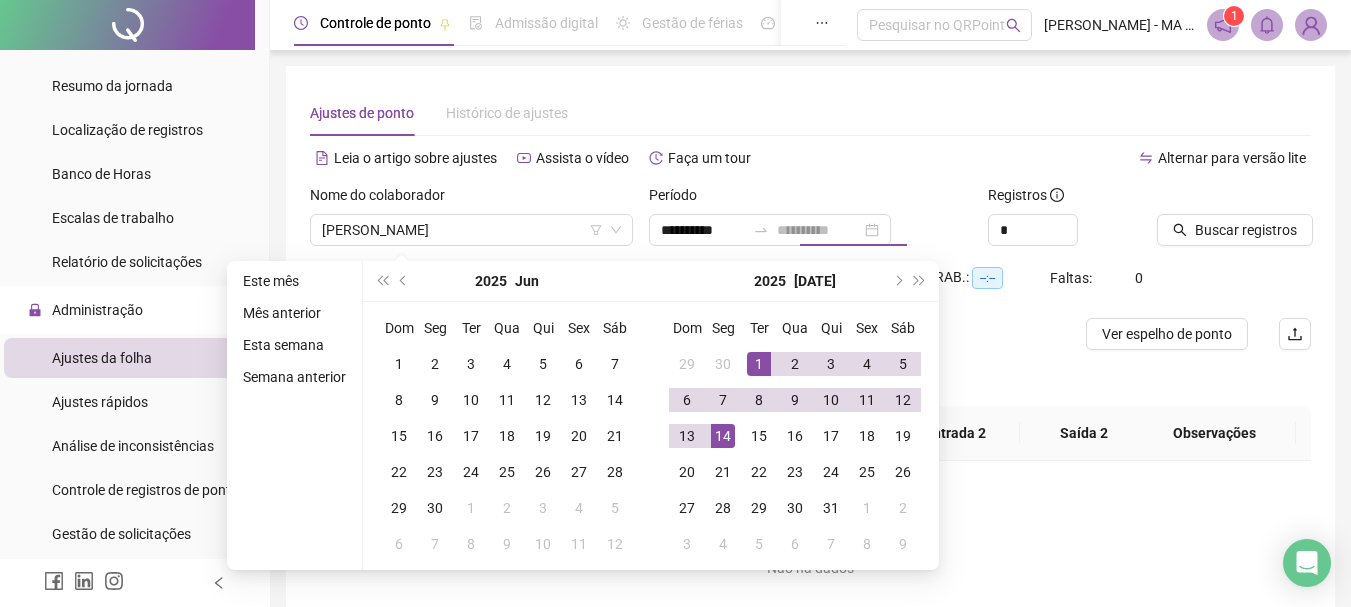 click on "14" at bounding box center (723, 436) 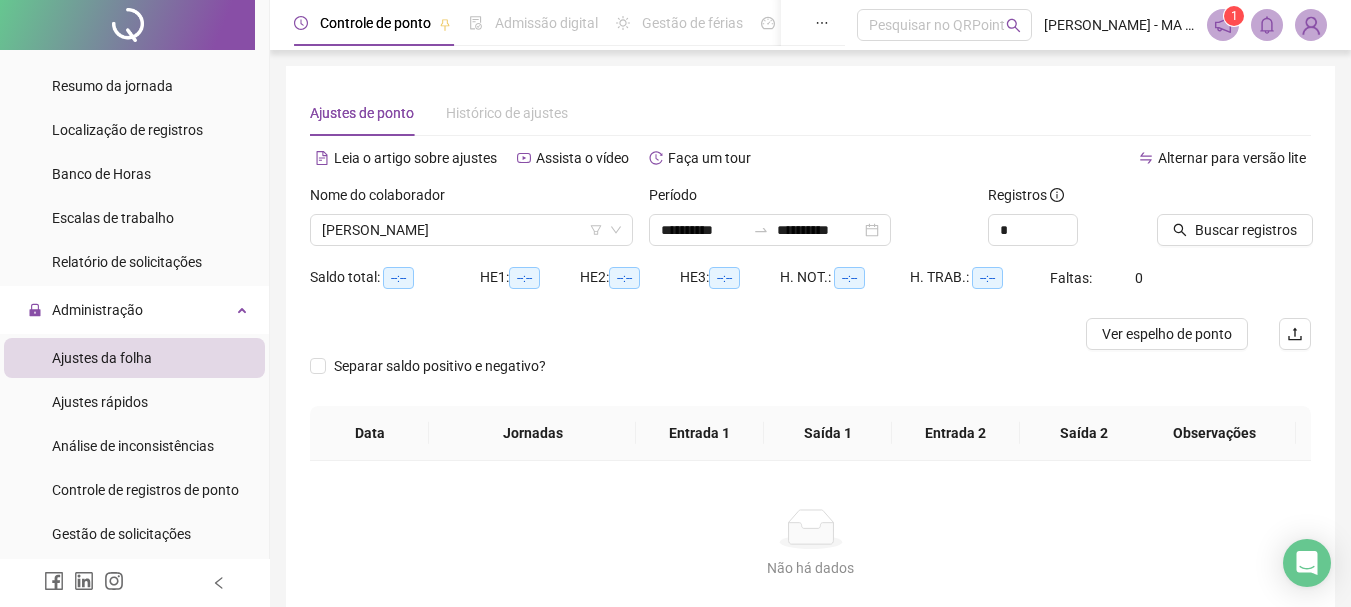 click on "Não há dados Não há dados" at bounding box center (810, 544) 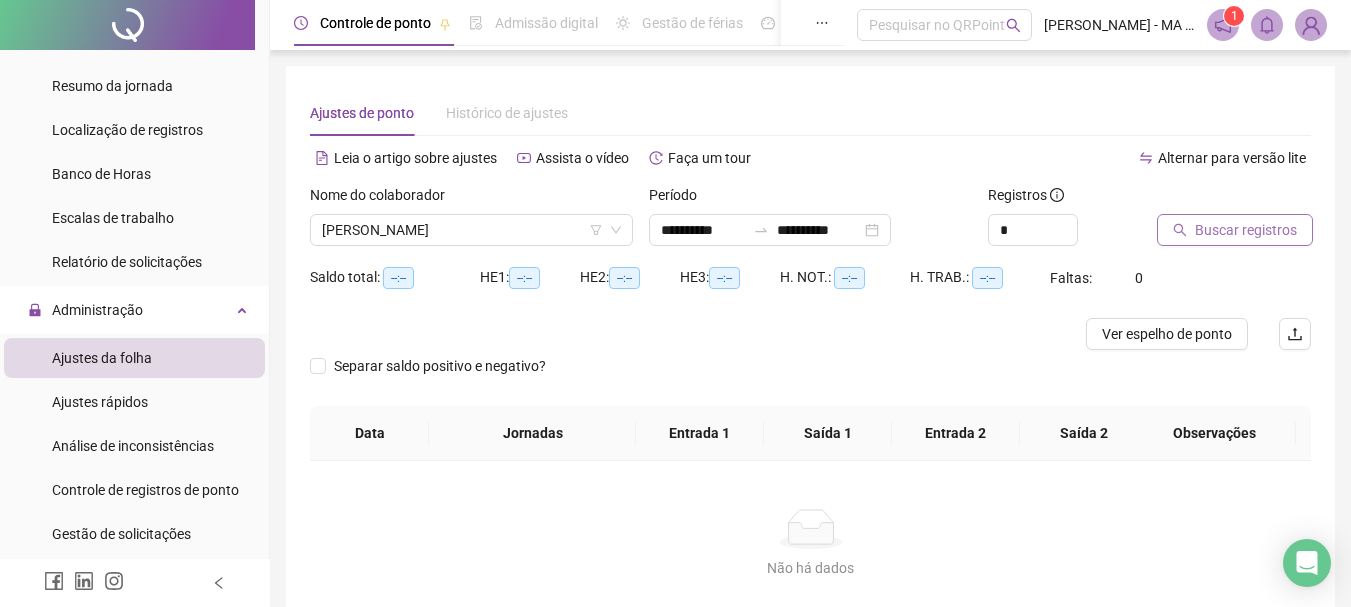 click on "Buscar registros" at bounding box center [1246, 230] 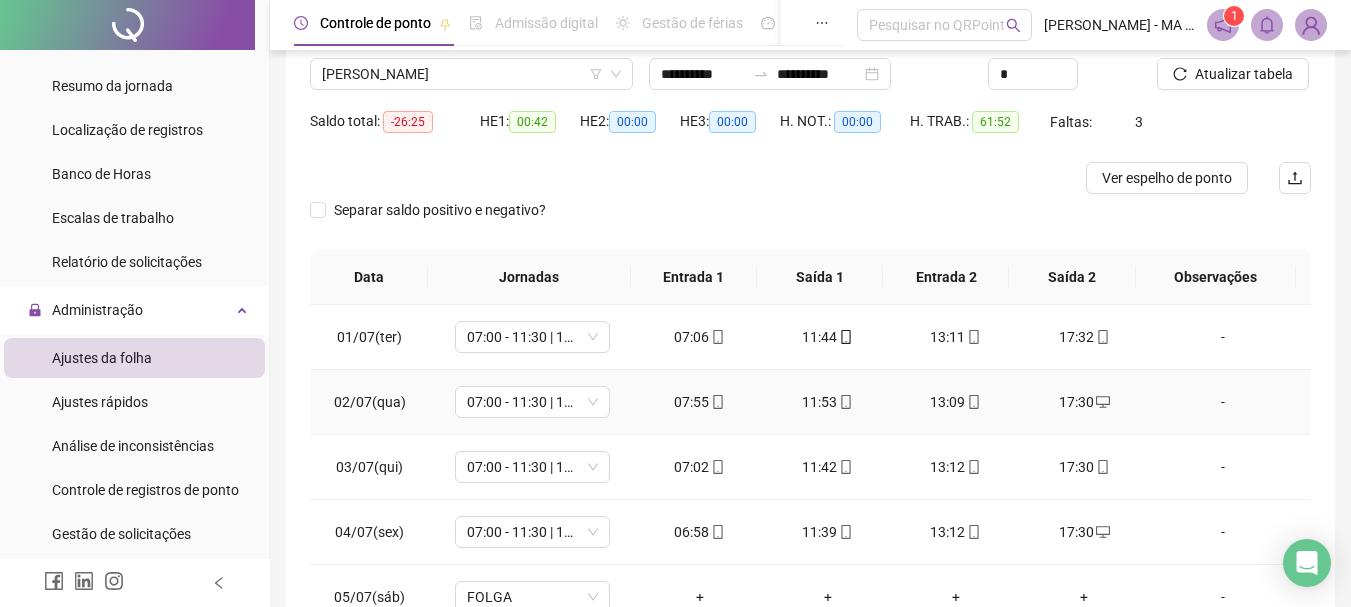 scroll, scrollTop: 200, scrollLeft: 0, axis: vertical 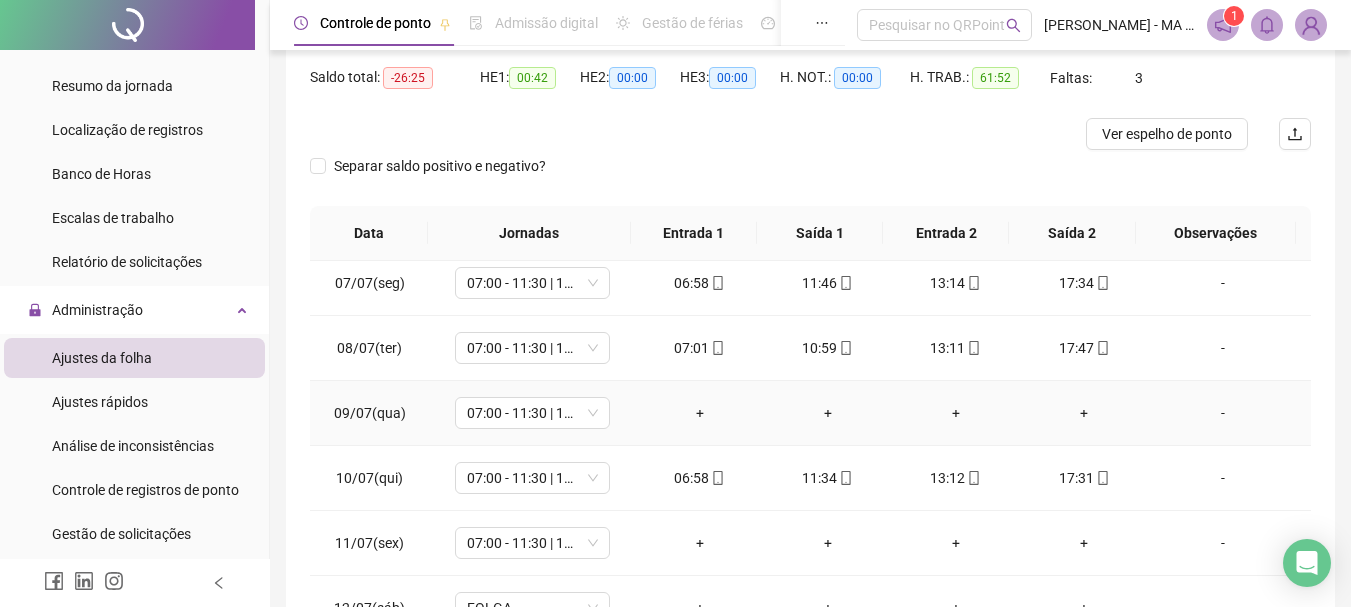 click on "-" at bounding box center [1223, 413] 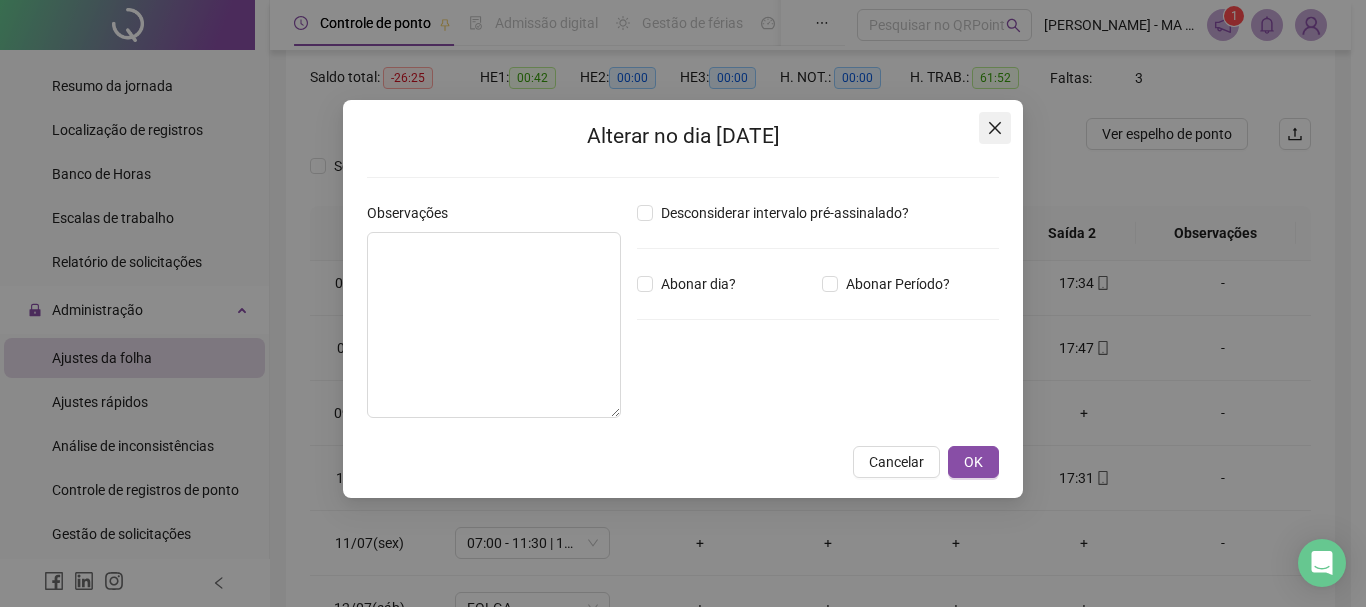 click 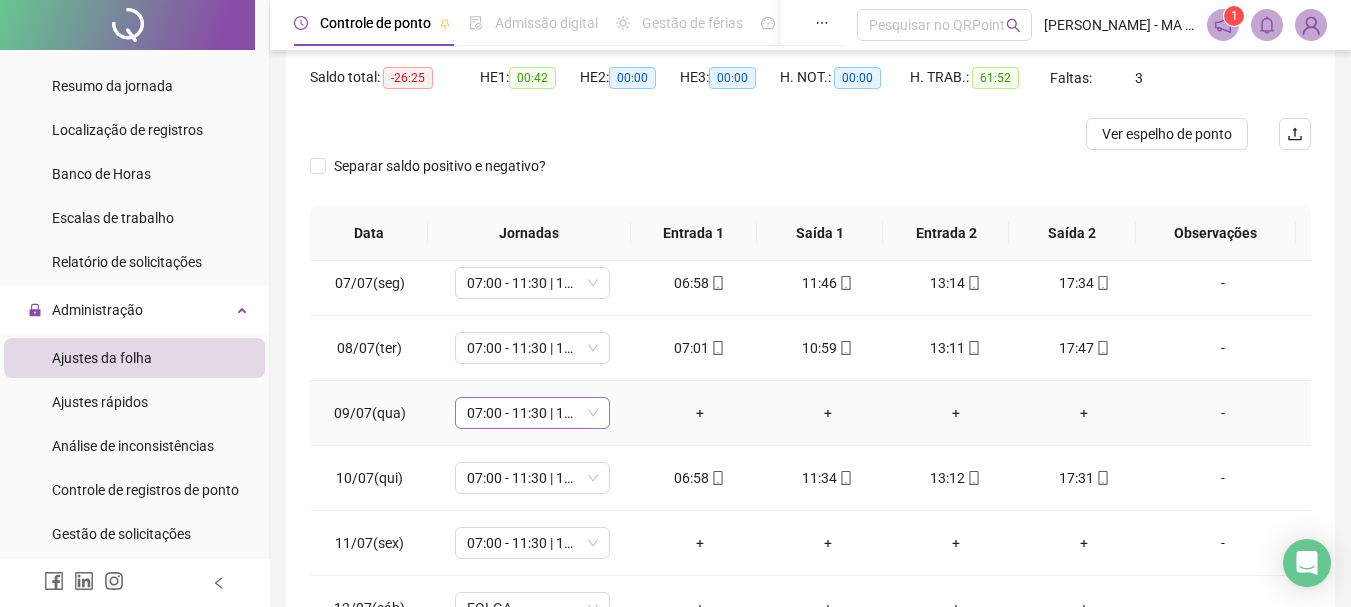 click on "07:00 - 11:30 | 13:12 - 17:30" at bounding box center (532, 413) 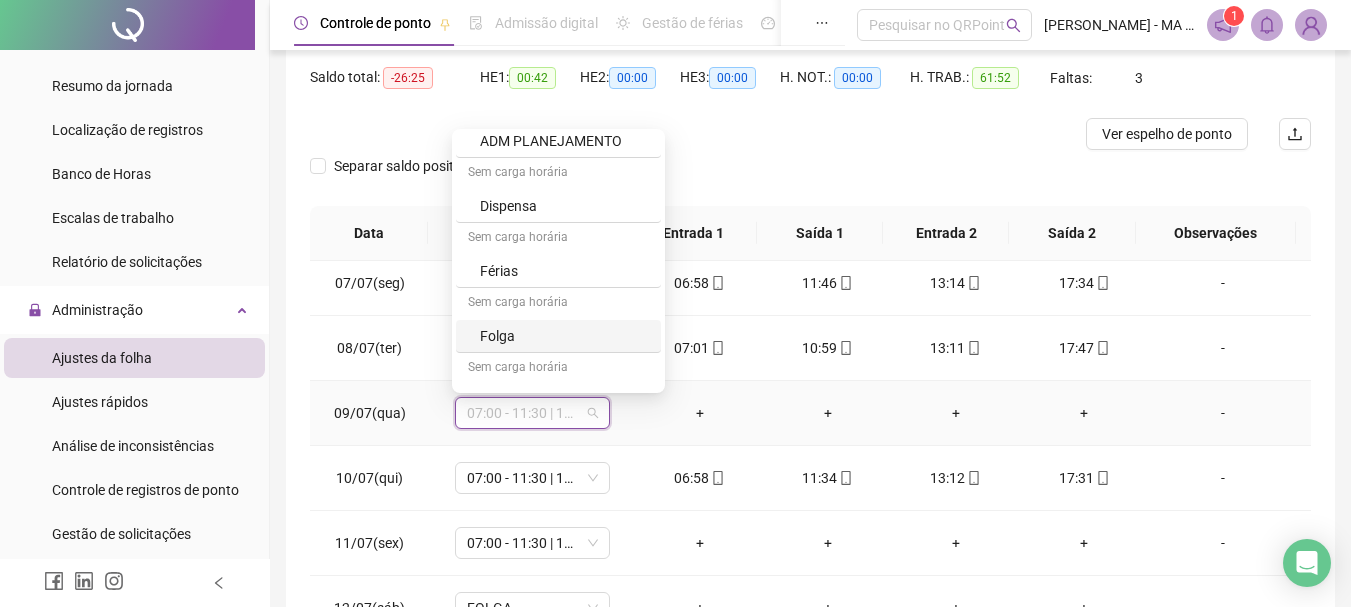 scroll, scrollTop: 394, scrollLeft: 0, axis: vertical 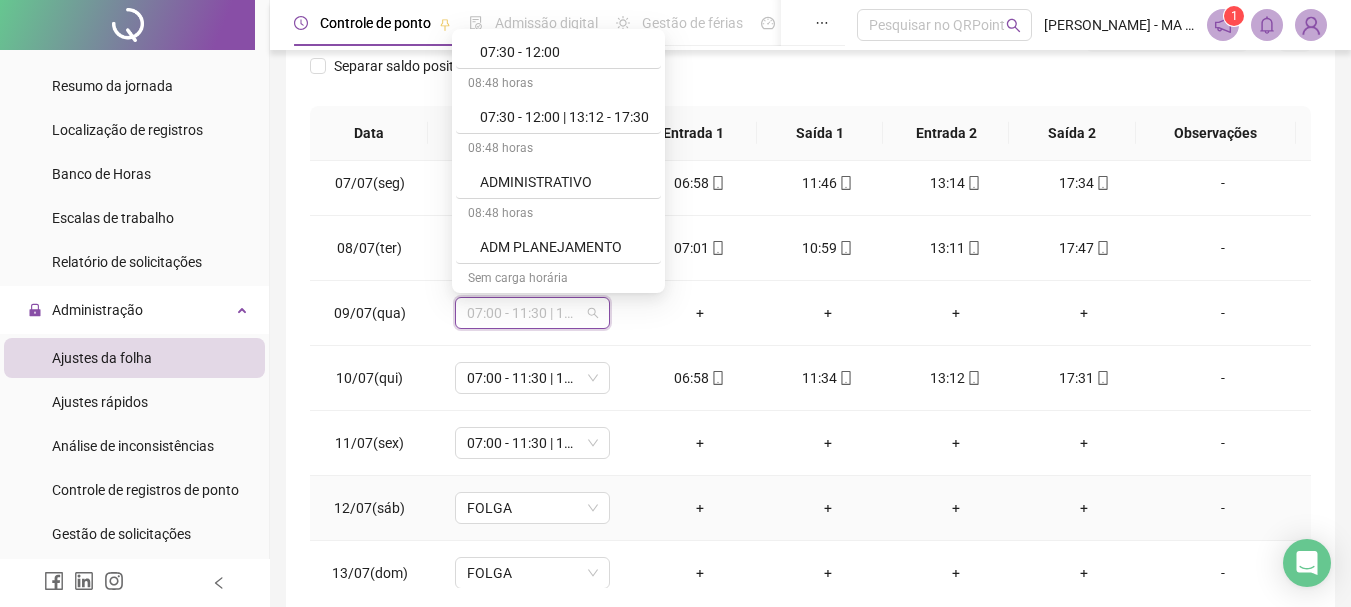click on "+" at bounding box center [700, 443] 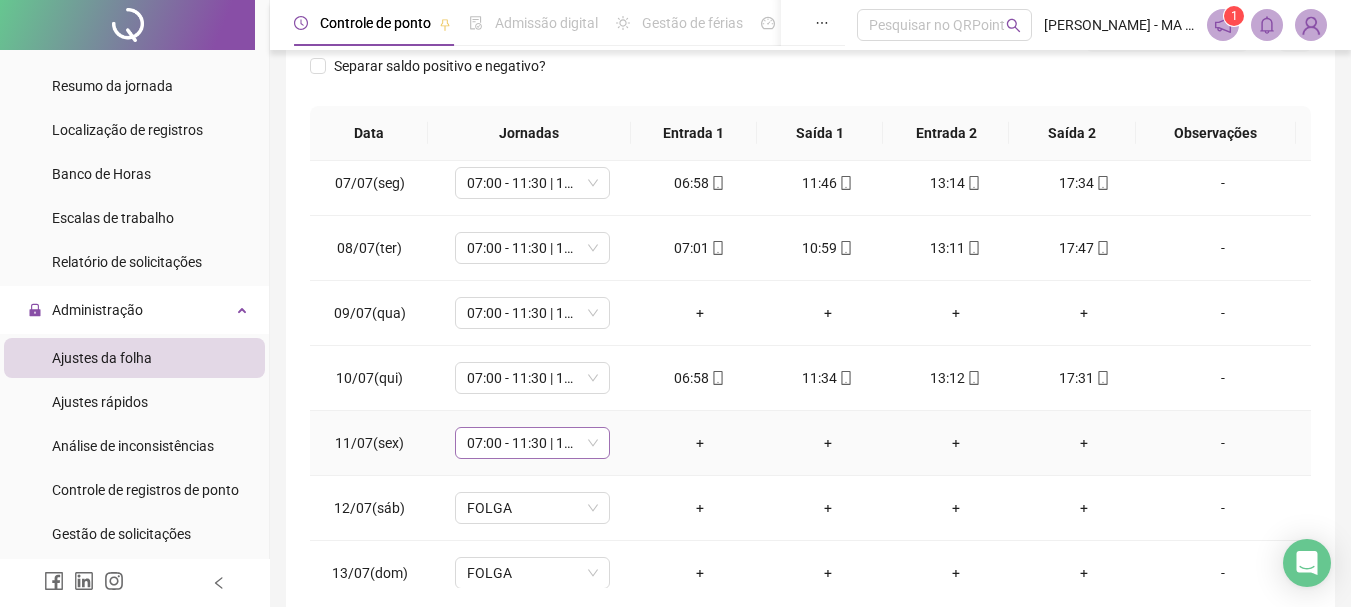 click on "07:00 - 11:30 | 13:12 - 17:30" at bounding box center [532, 443] 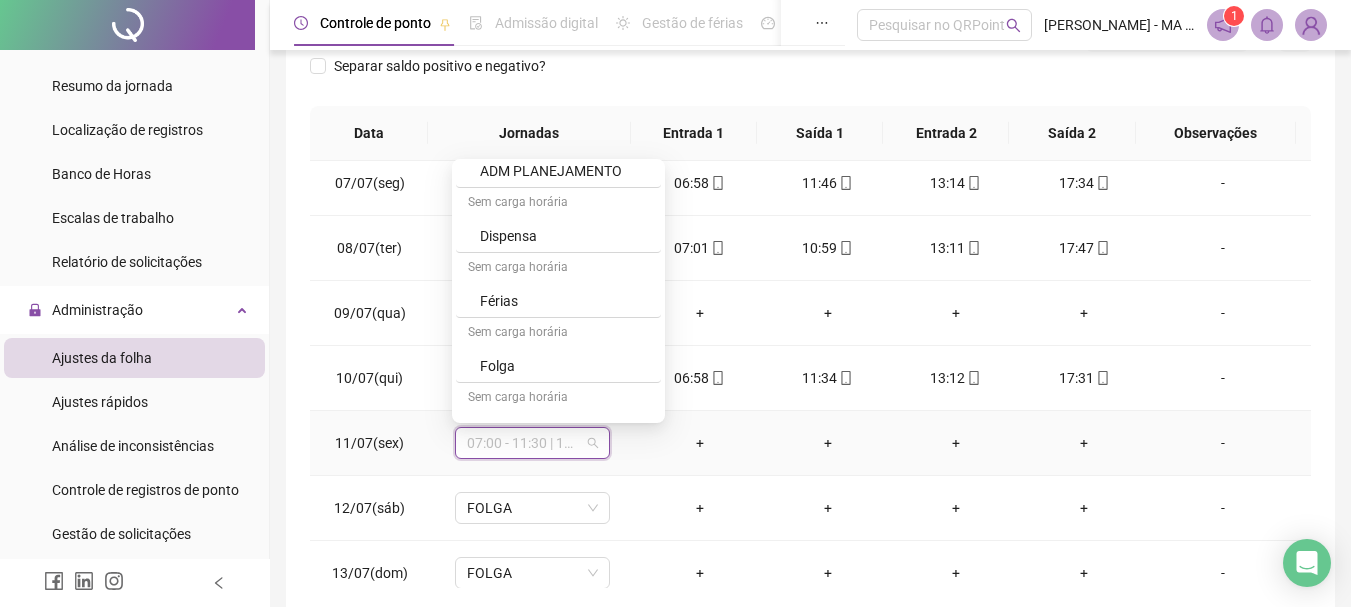 scroll, scrollTop: 394, scrollLeft: 0, axis: vertical 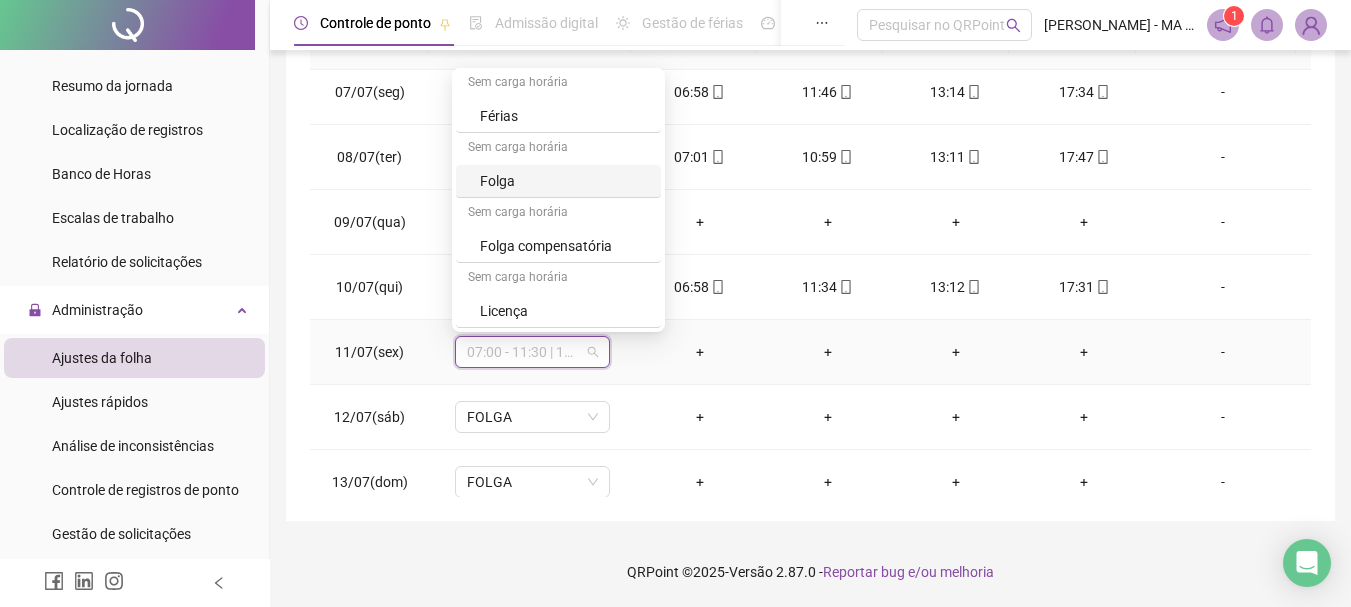 click on "Folga" at bounding box center (564, 181) 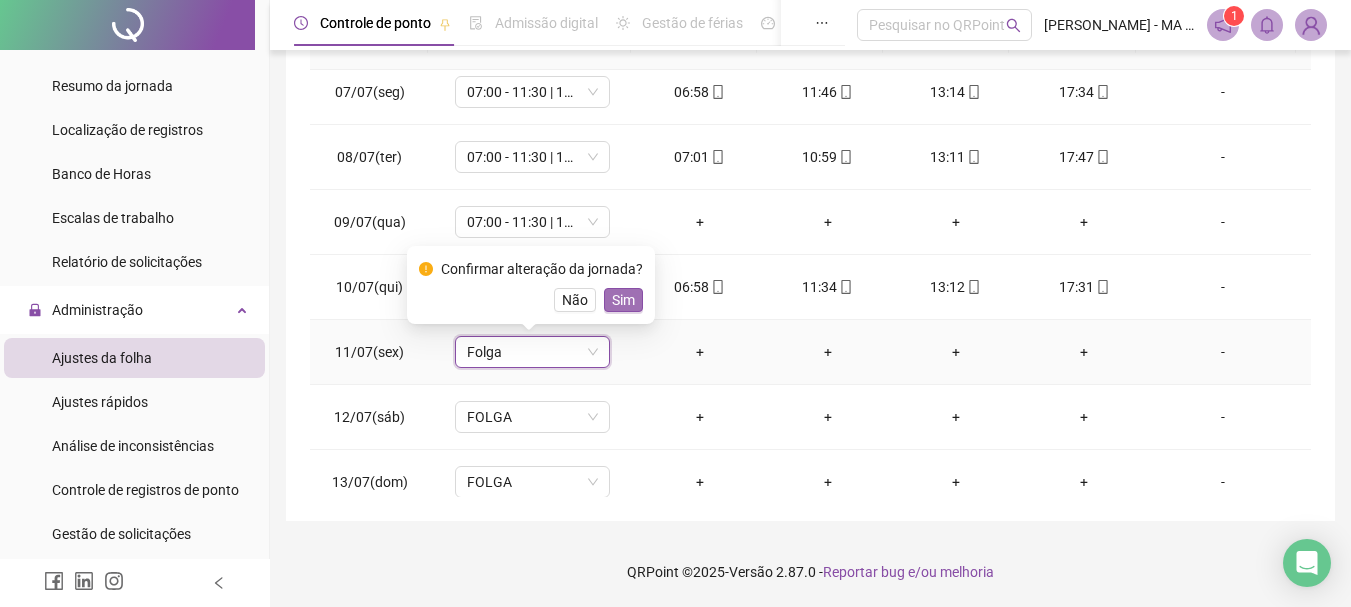 click on "Sim" at bounding box center (623, 300) 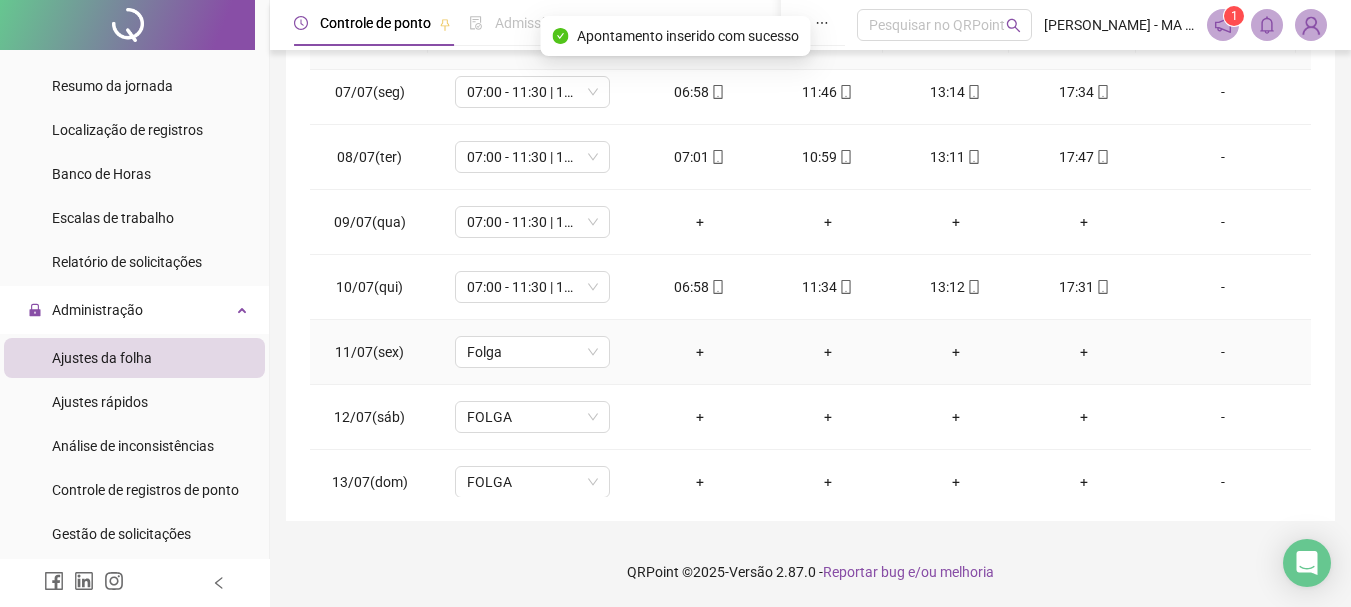 click on "+" at bounding box center [700, 352] 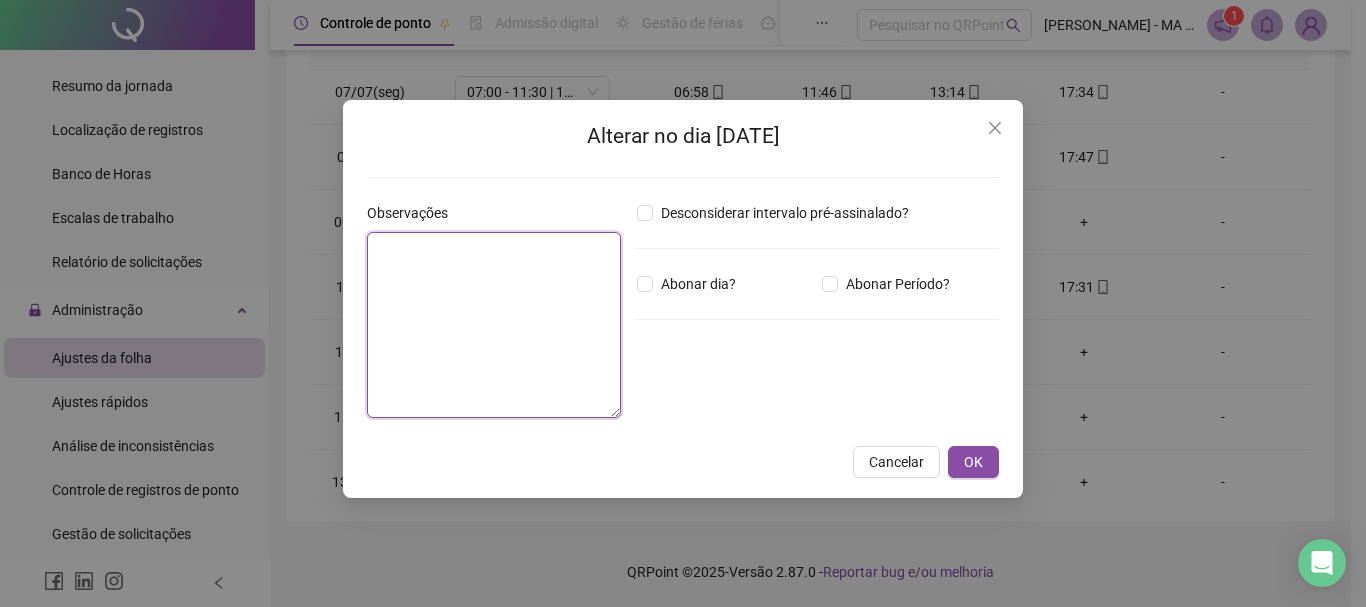 click at bounding box center (494, 325) 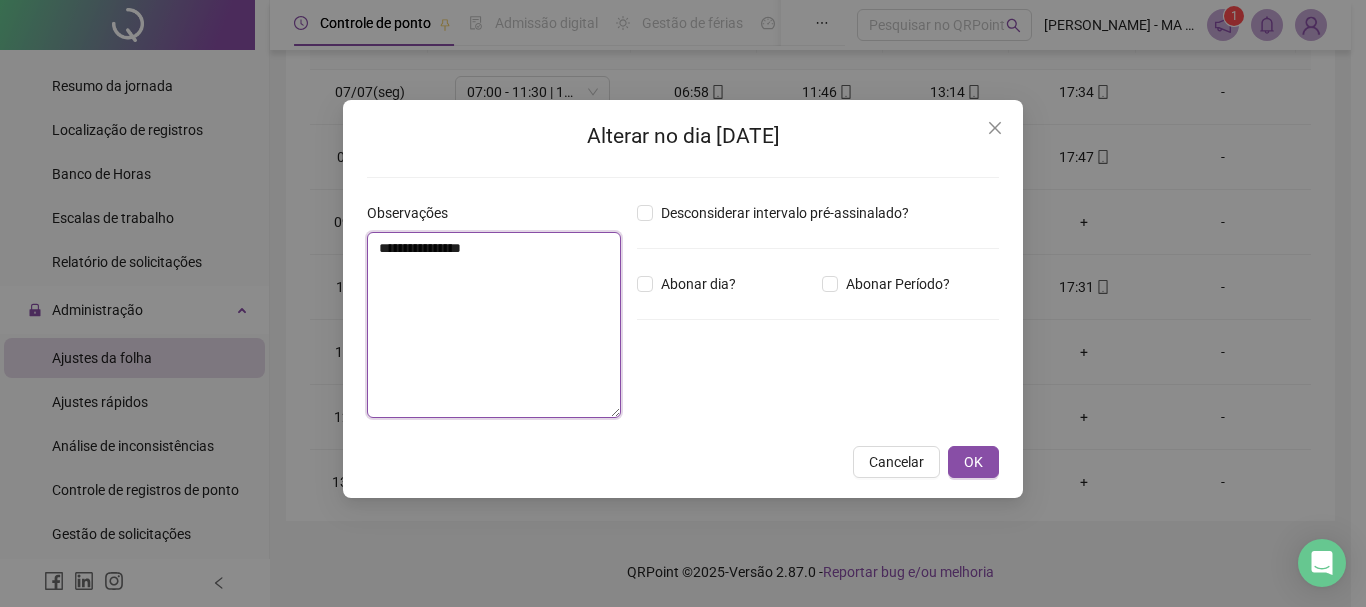 type on "**********" 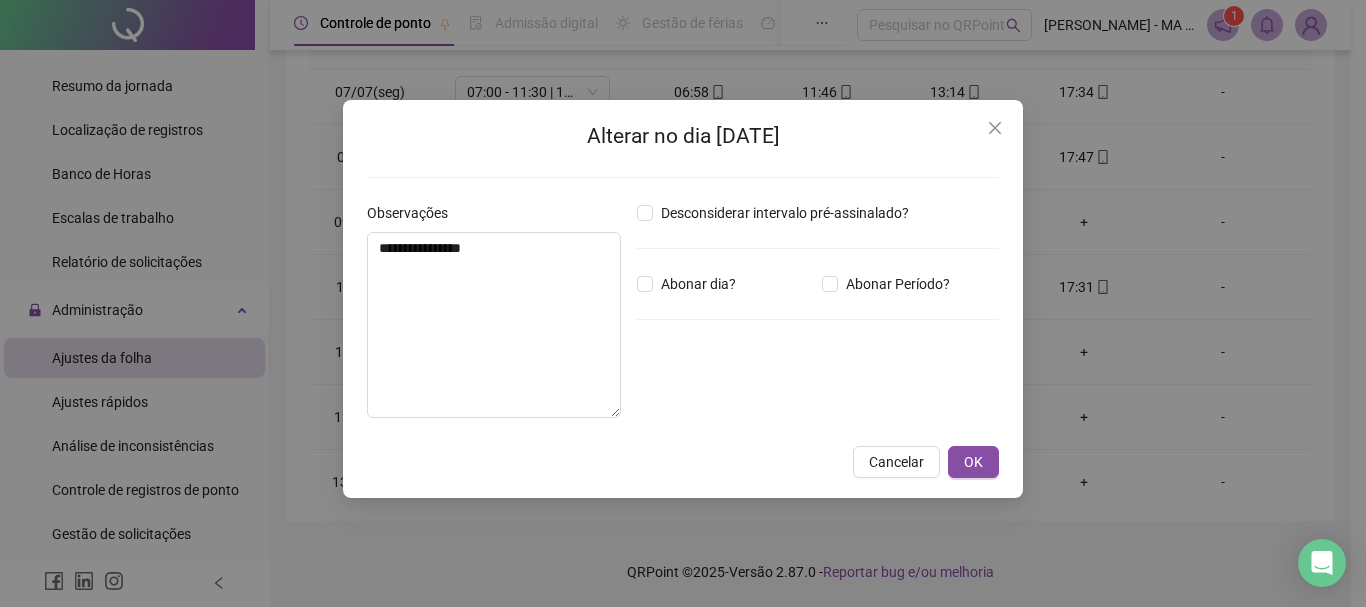 click on "Abonar dia?" at bounding box center [698, 284] 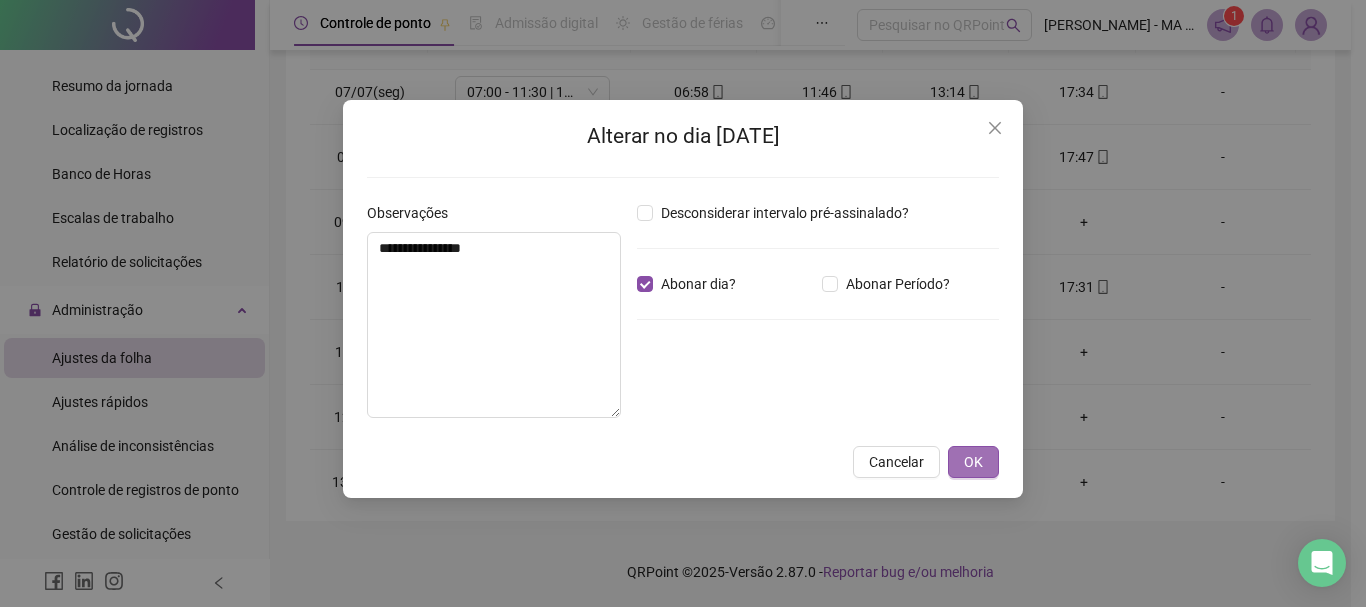 click on "OK" at bounding box center [973, 462] 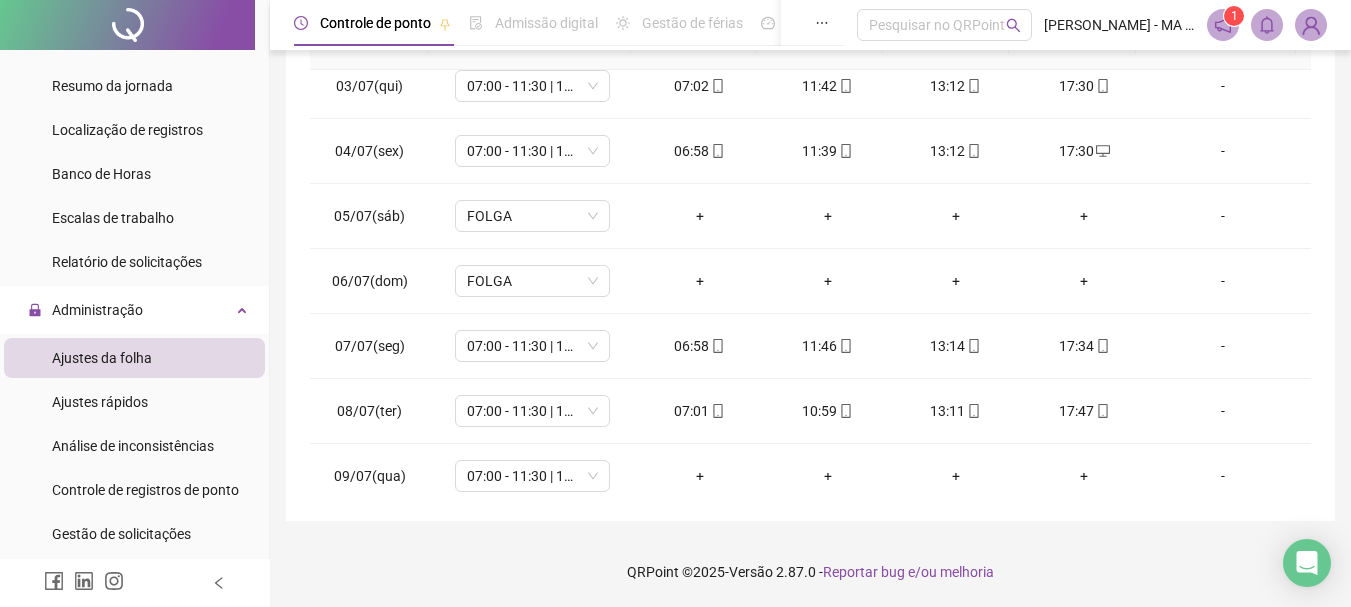 scroll, scrollTop: 0, scrollLeft: 0, axis: both 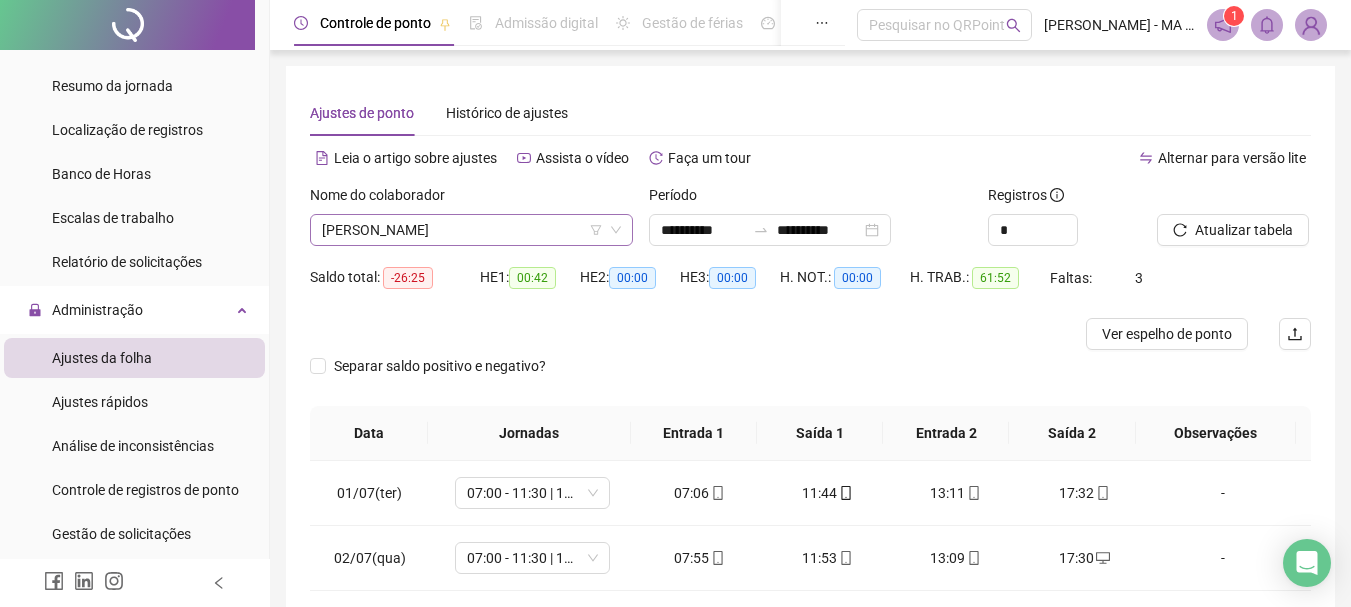 click on "[PERSON_NAME]" at bounding box center (471, 230) 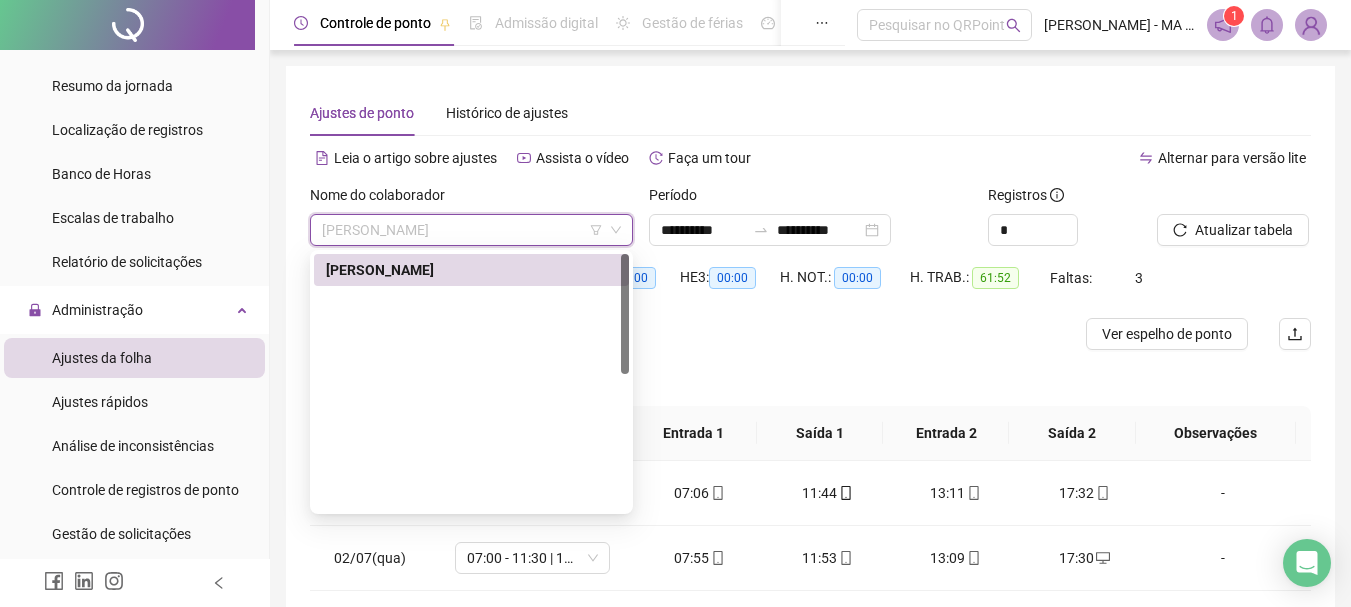 scroll, scrollTop: 0, scrollLeft: 0, axis: both 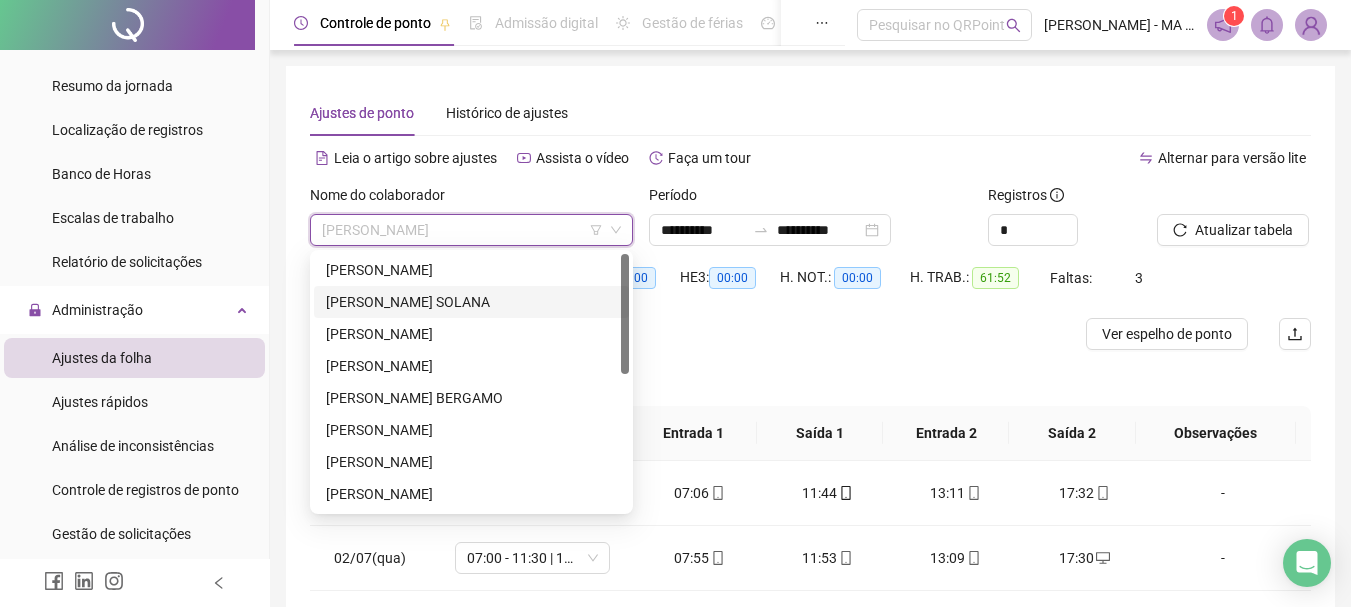 click on "[PERSON_NAME] SOLANA" at bounding box center [471, 302] 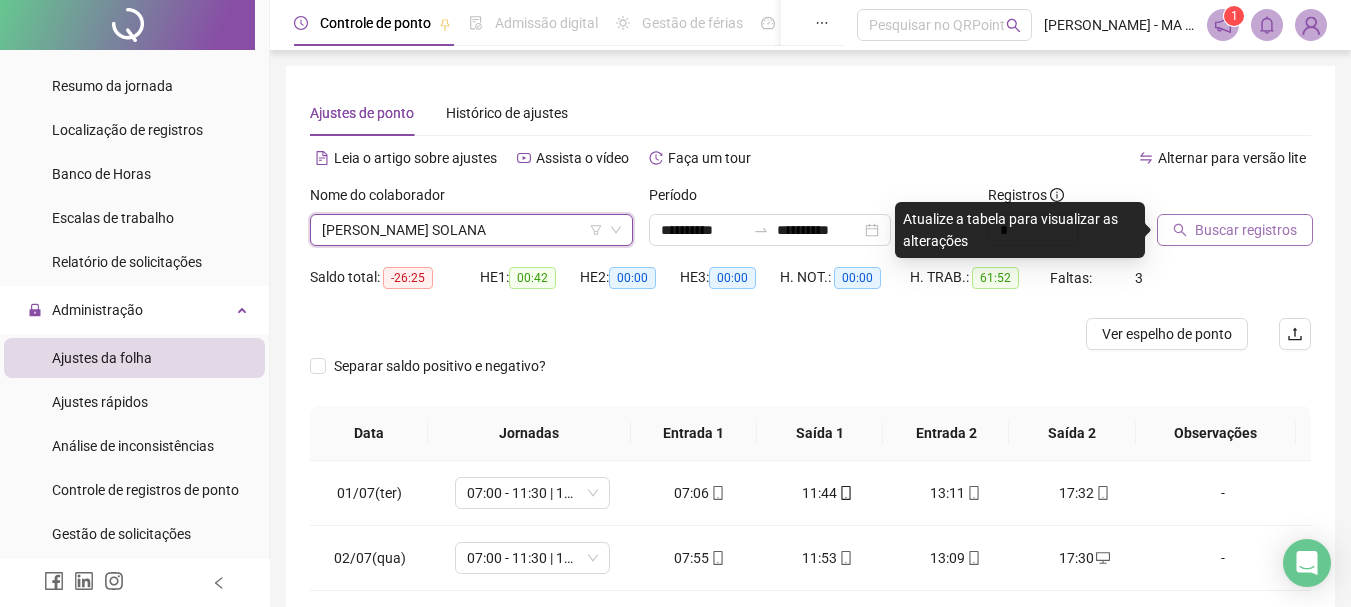 click on "Buscar registros" at bounding box center [1246, 230] 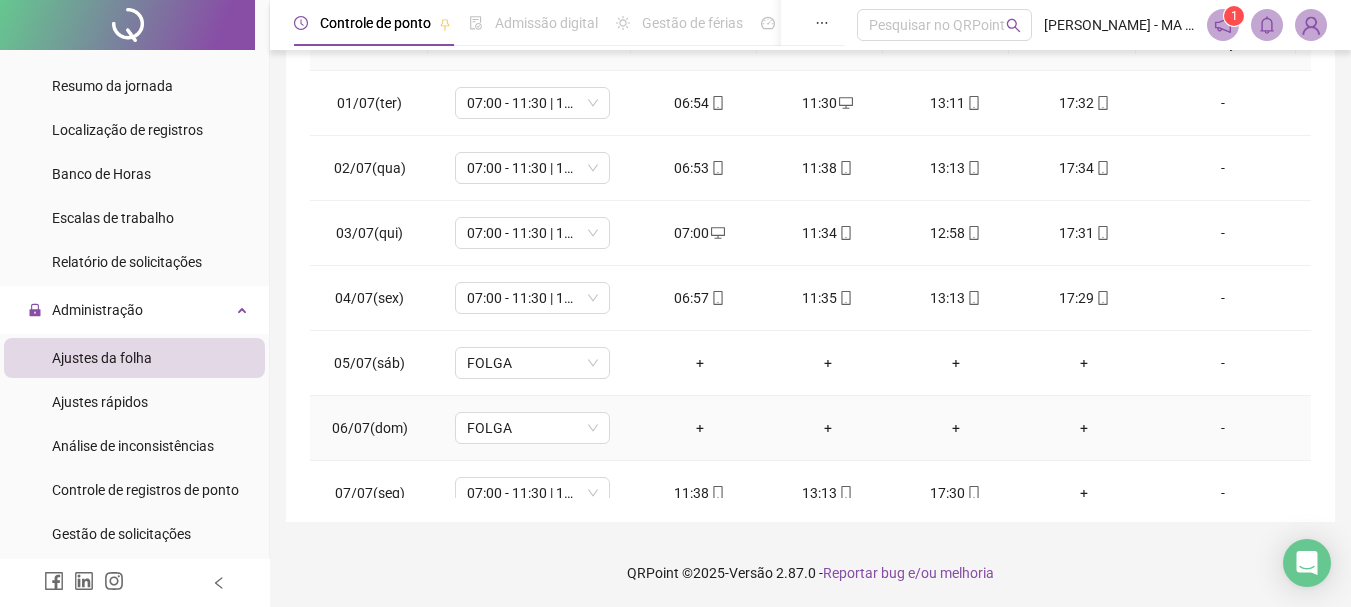 scroll, scrollTop: 391, scrollLeft: 0, axis: vertical 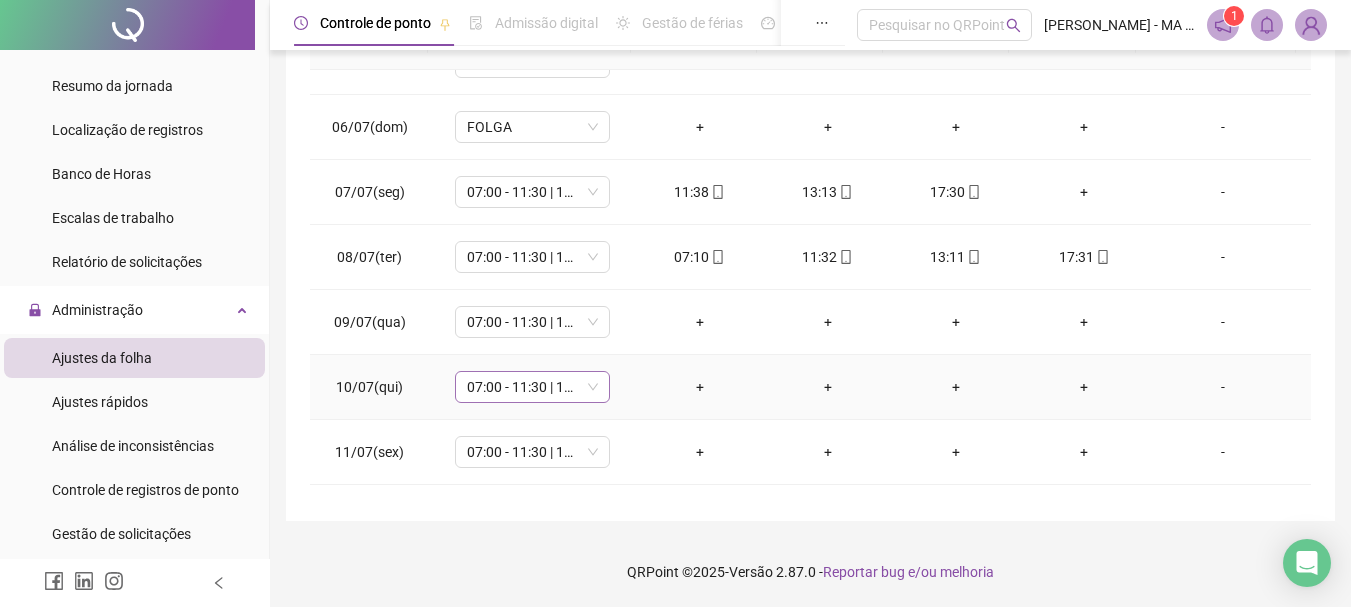 click on "07:00 - 11:30 | 13:12 - 17:30" at bounding box center (532, 387) 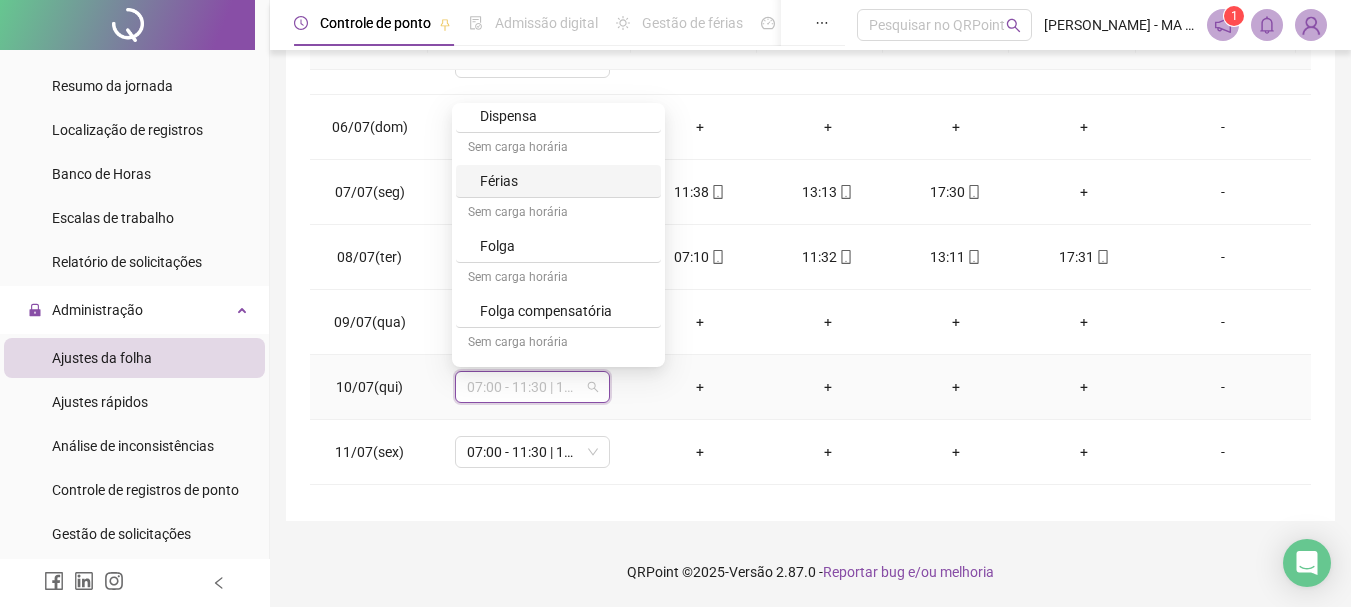 scroll, scrollTop: 394, scrollLeft: 0, axis: vertical 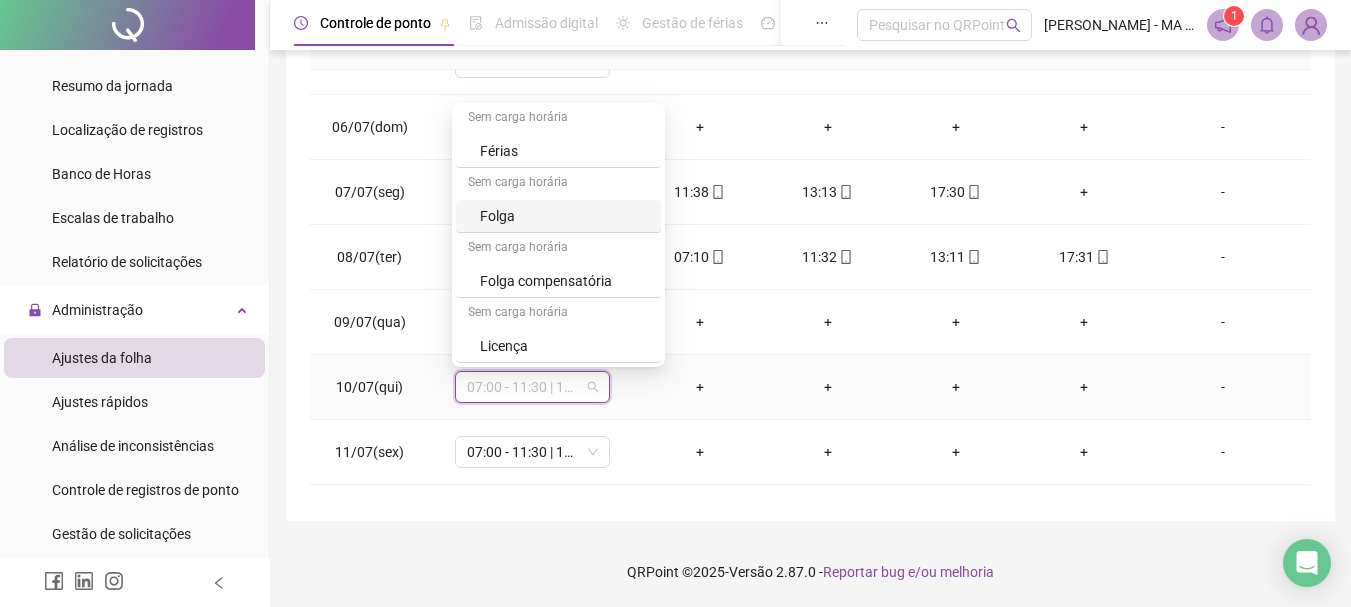 click on "Folga" at bounding box center (564, 216) 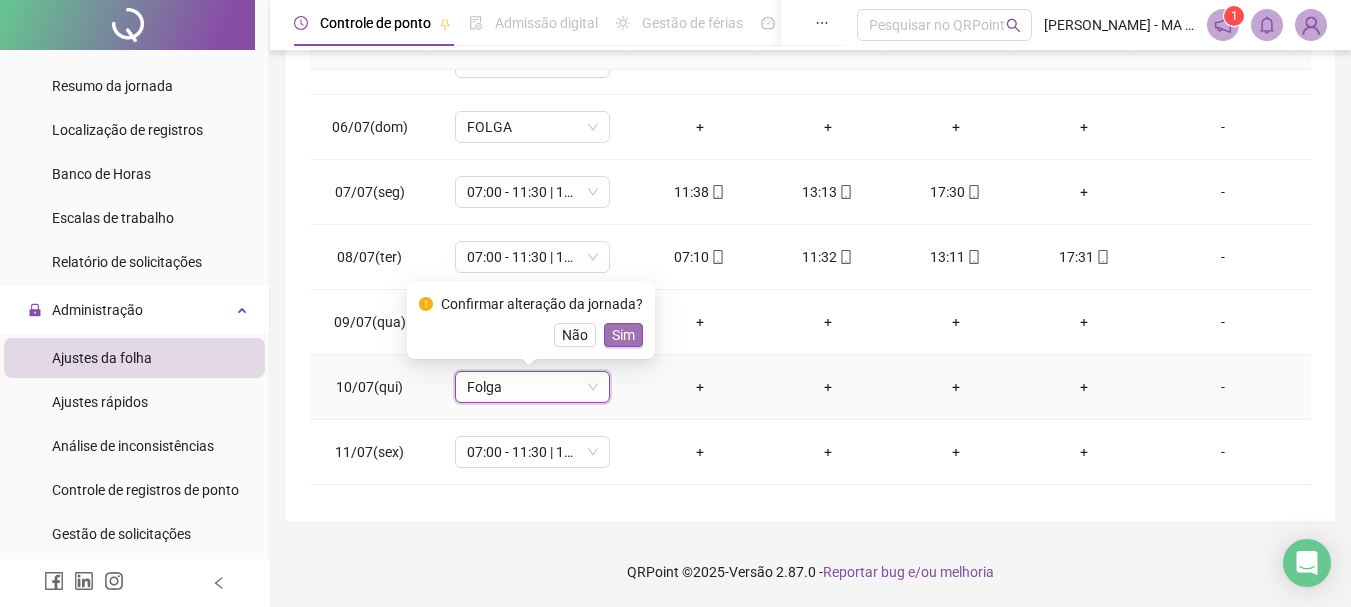 click on "Sim" at bounding box center [623, 335] 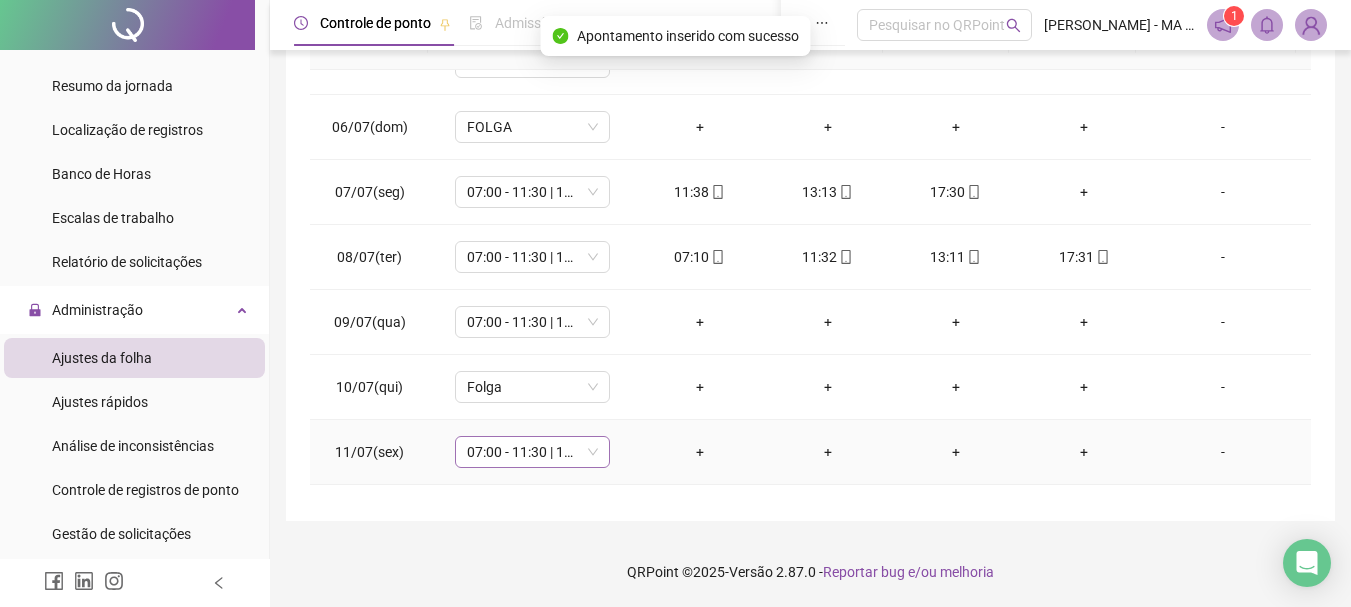 click on "07:00 - 11:30 | 13:12 - 17:30" at bounding box center (532, 452) 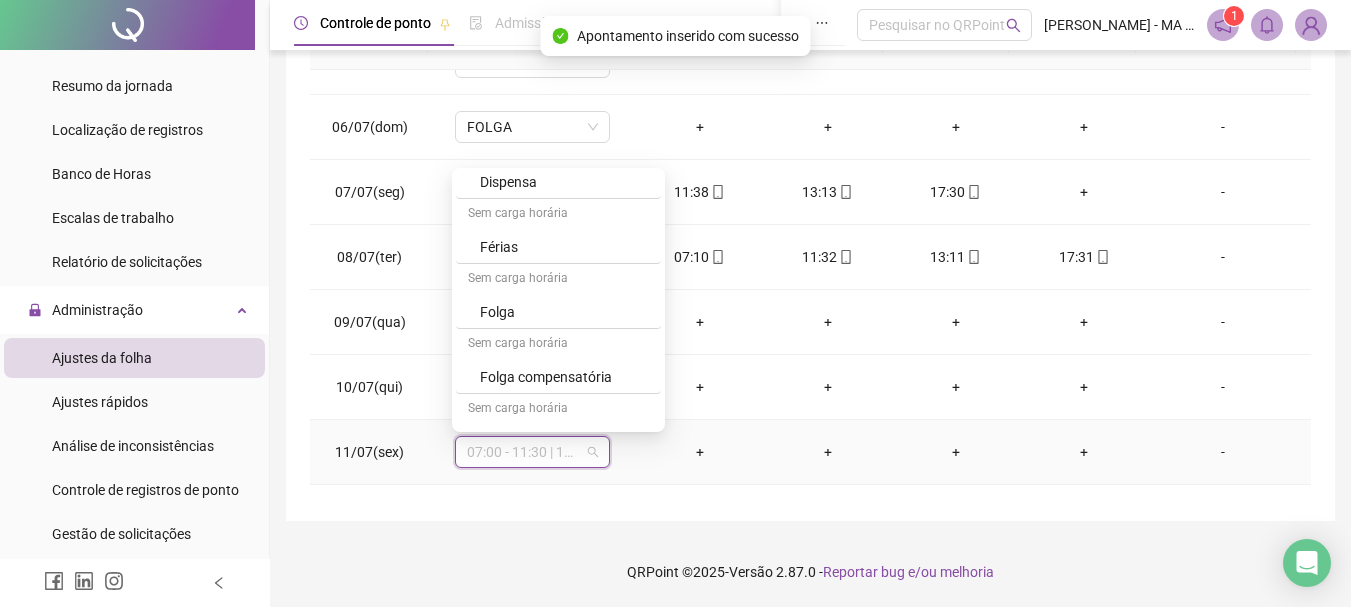 scroll, scrollTop: 394, scrollLeft: 0, axis: vertical 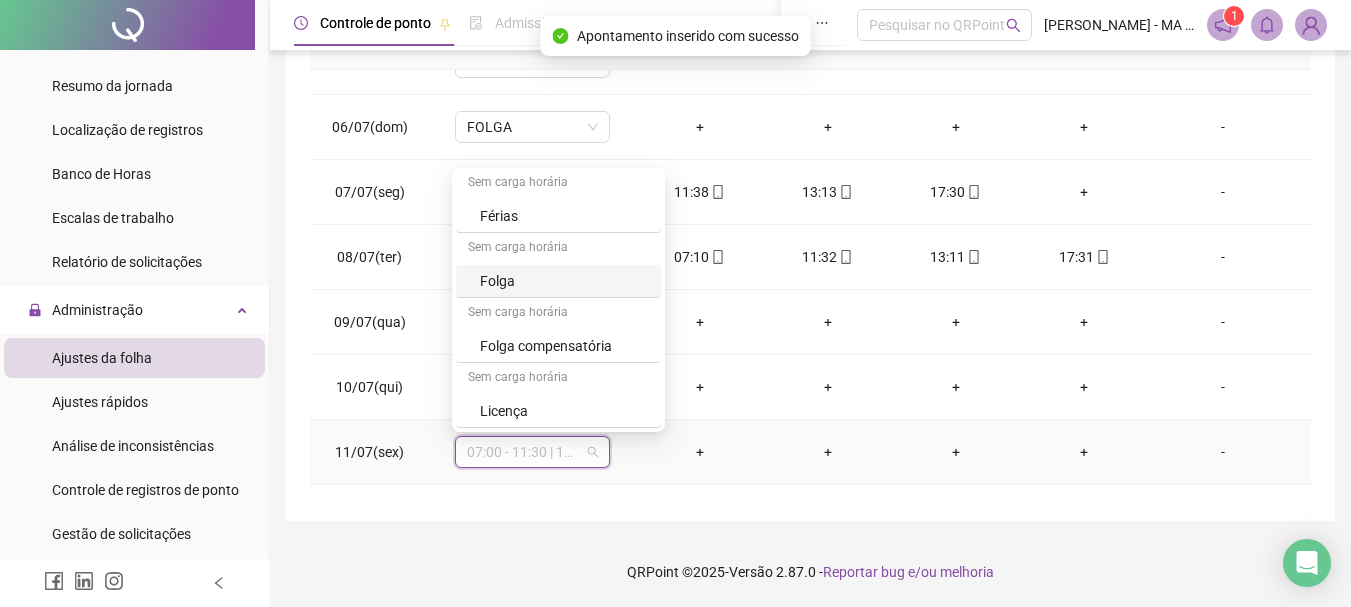 click on "Folga" at bounding box center (564, 281) 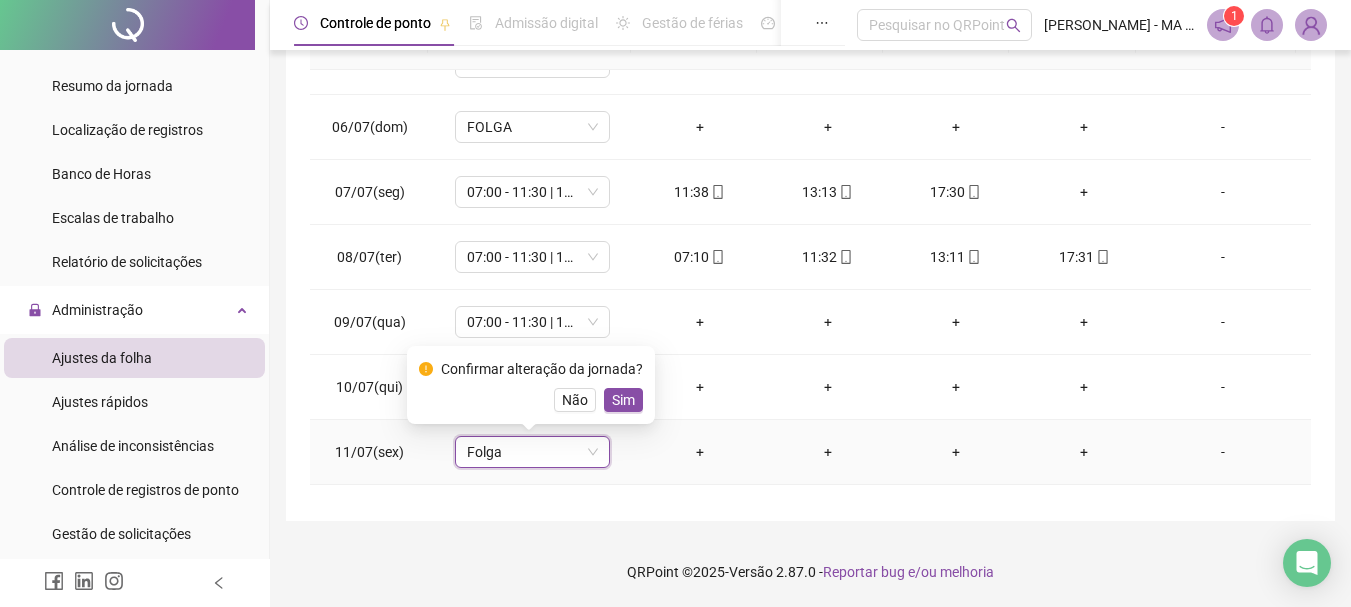 click on "Sim" at bounding box center (623, 400) 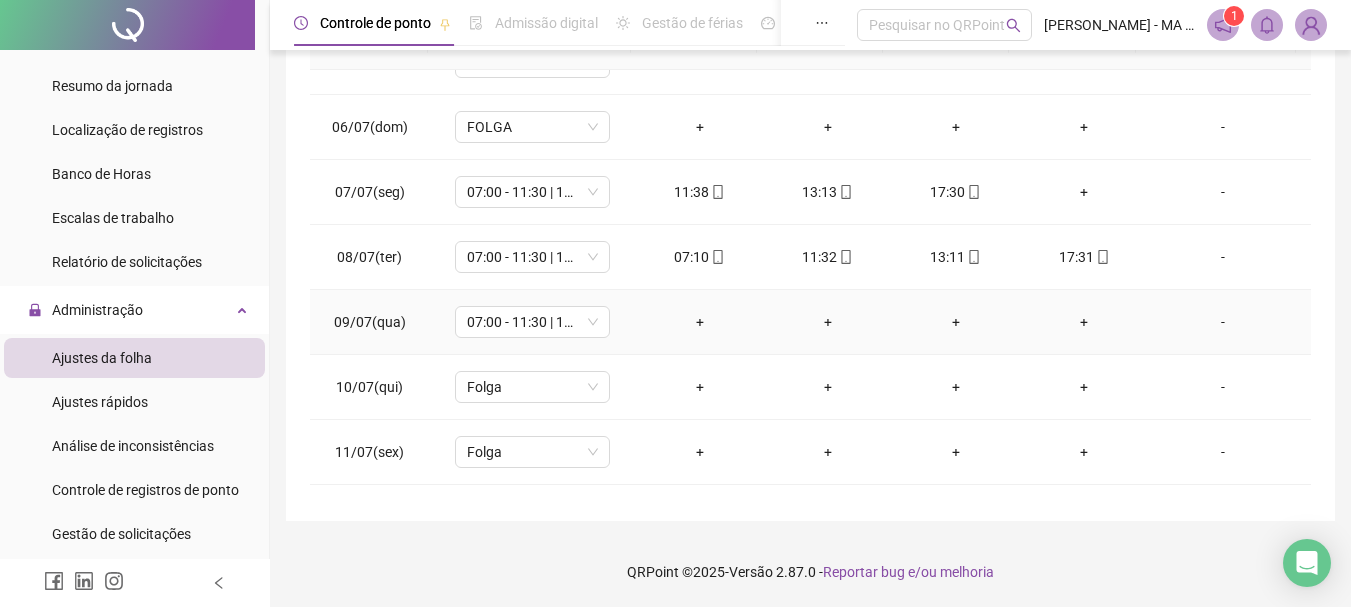click on "-" at bounding box center (1223, 322) 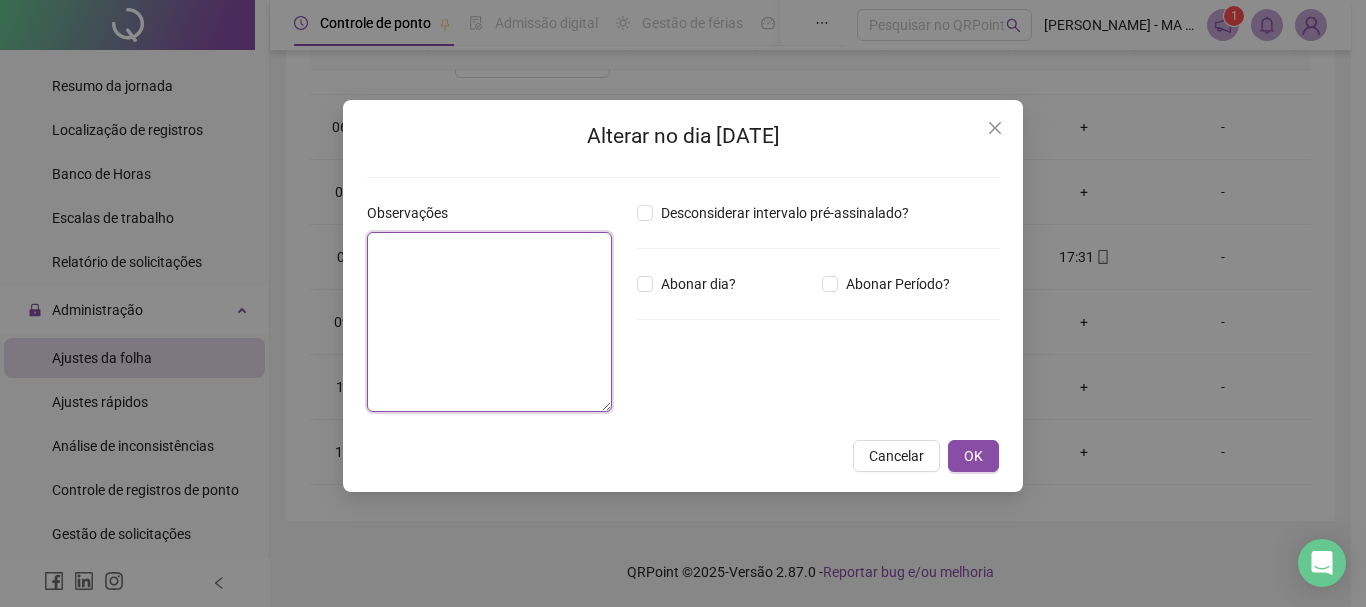 click at bounding box center (489, 322) 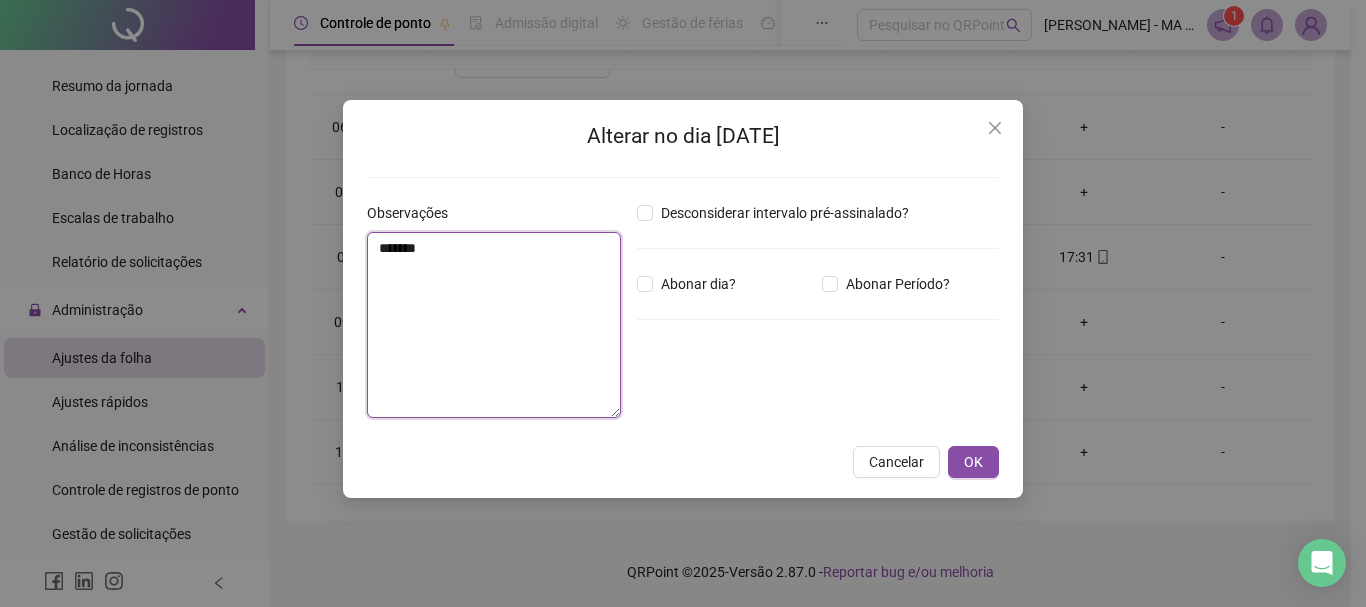 type on "*******" 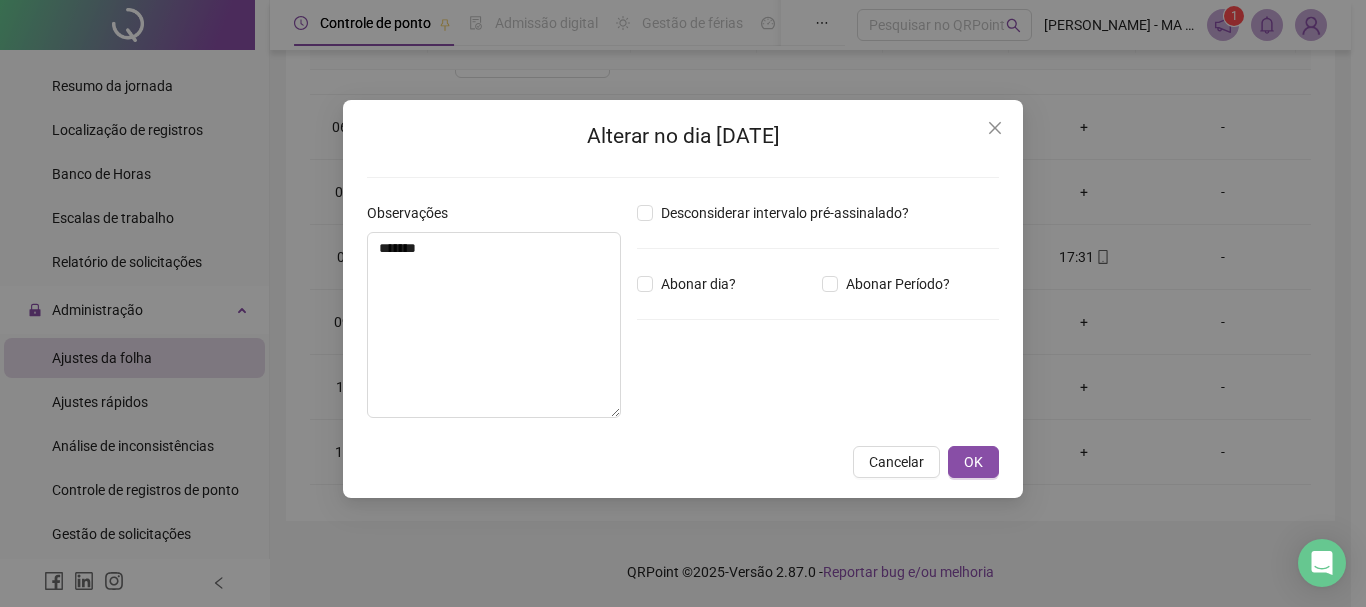 click on "Abonar dia?" at bounding box center (725, 284) 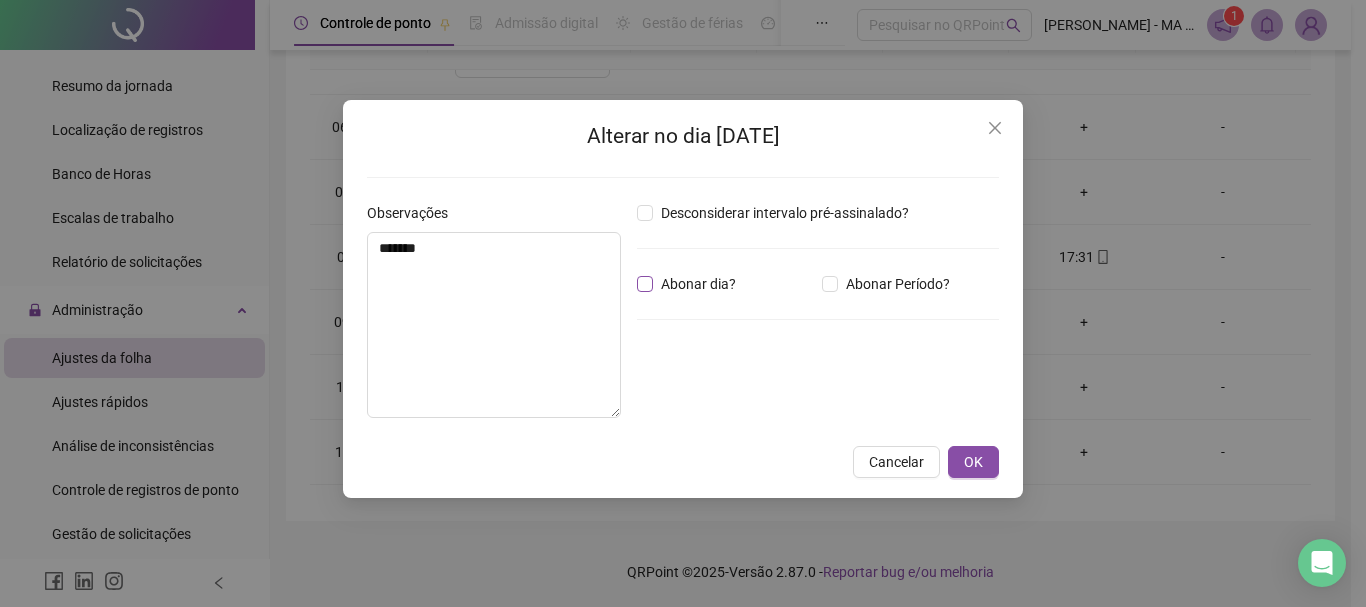 click on "Abonar dia?" at bounding box center [698, 284] 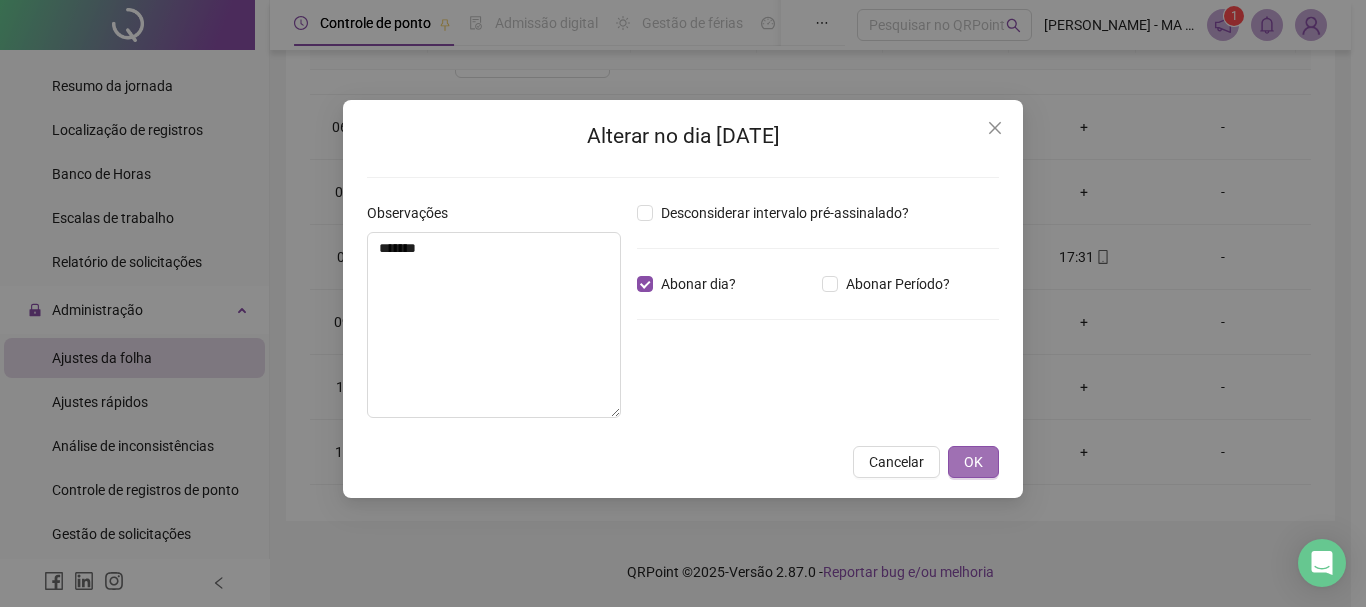click on "OK" at bounding box center (973, 462) 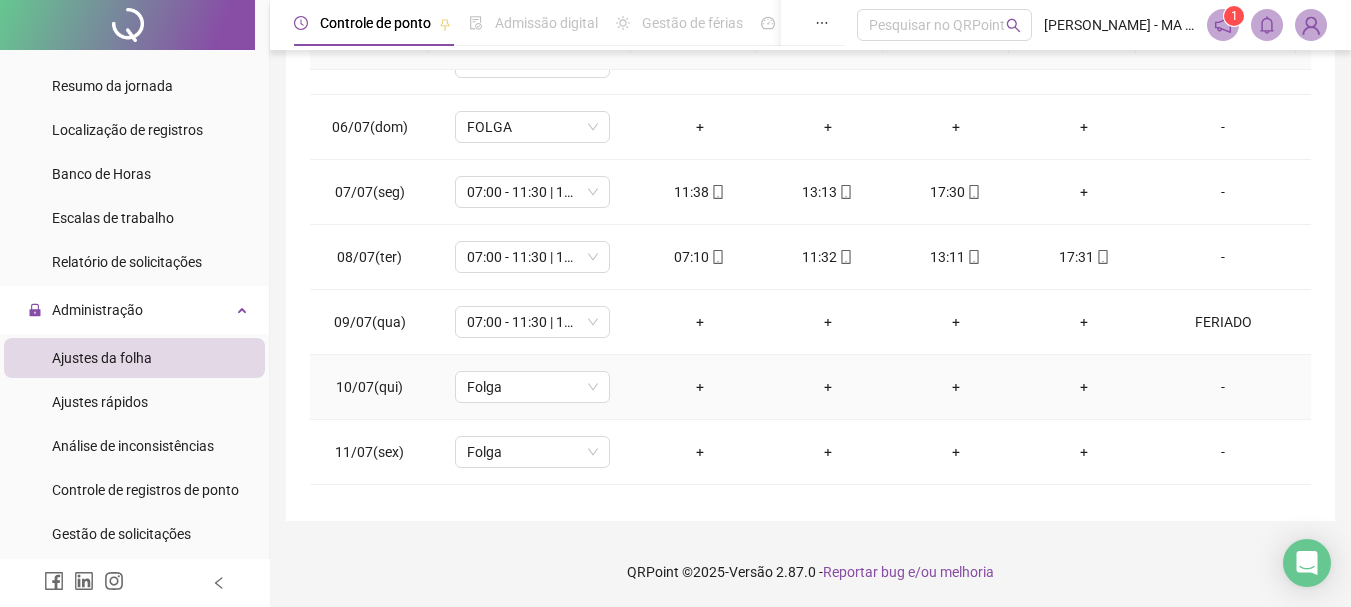 click on "-" at bounding box center [1223, 387] 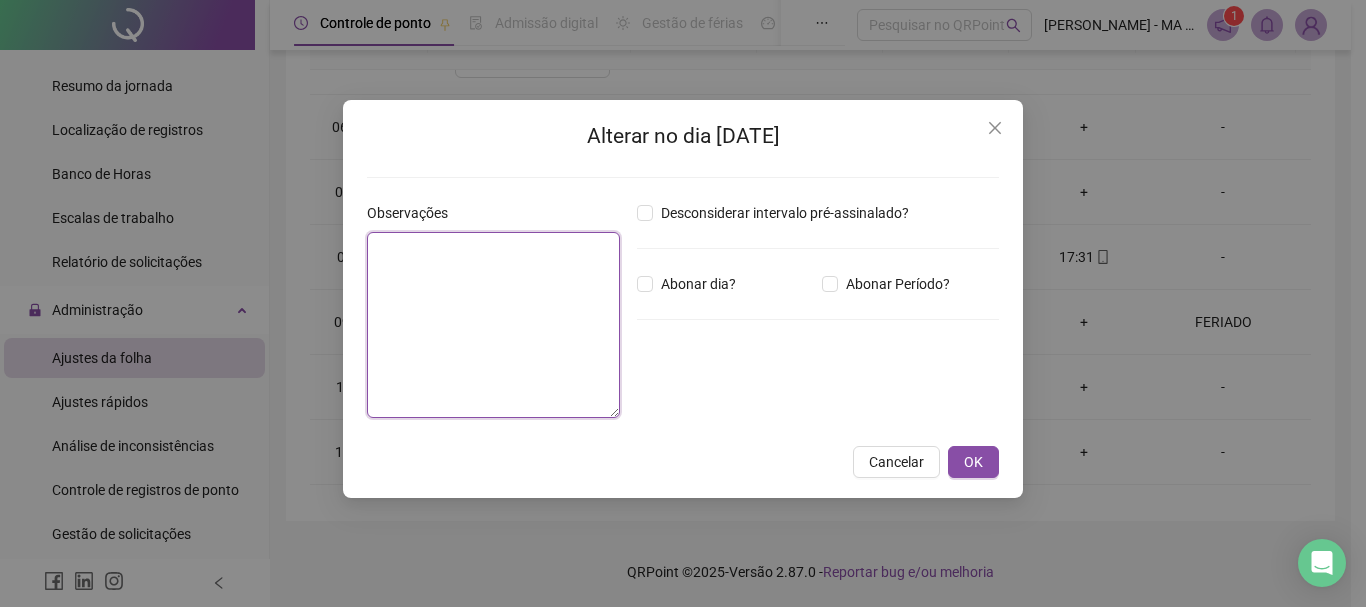 click at bounding box center (493, 325) 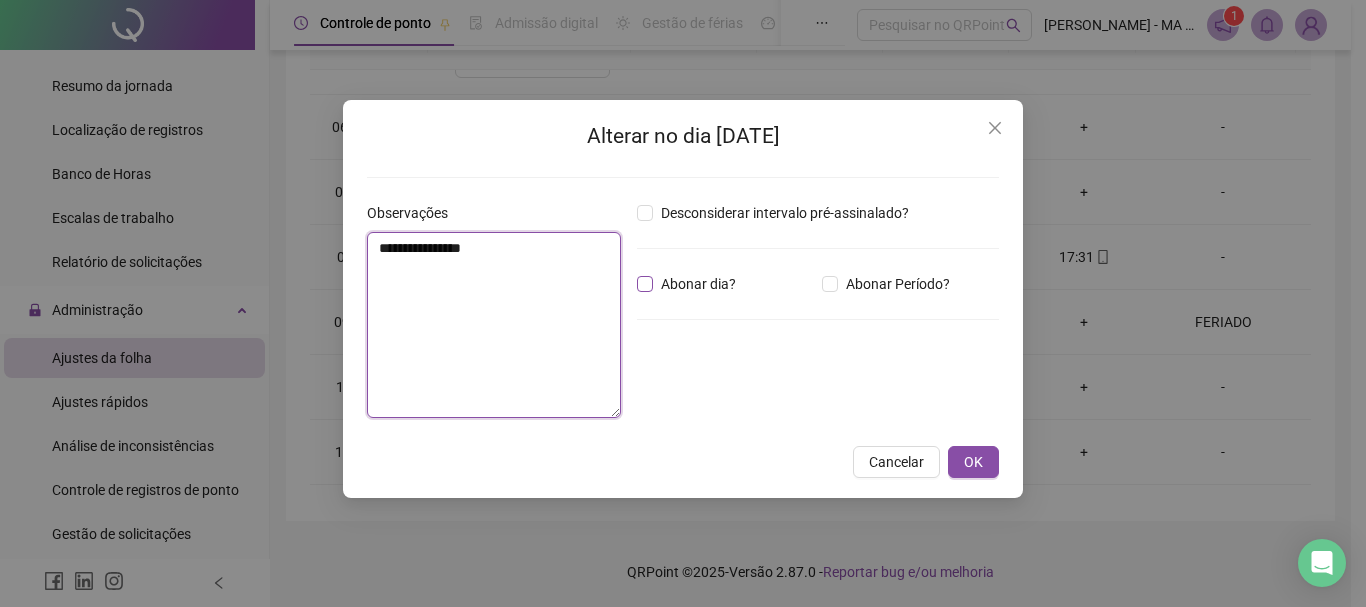 type on "**********" 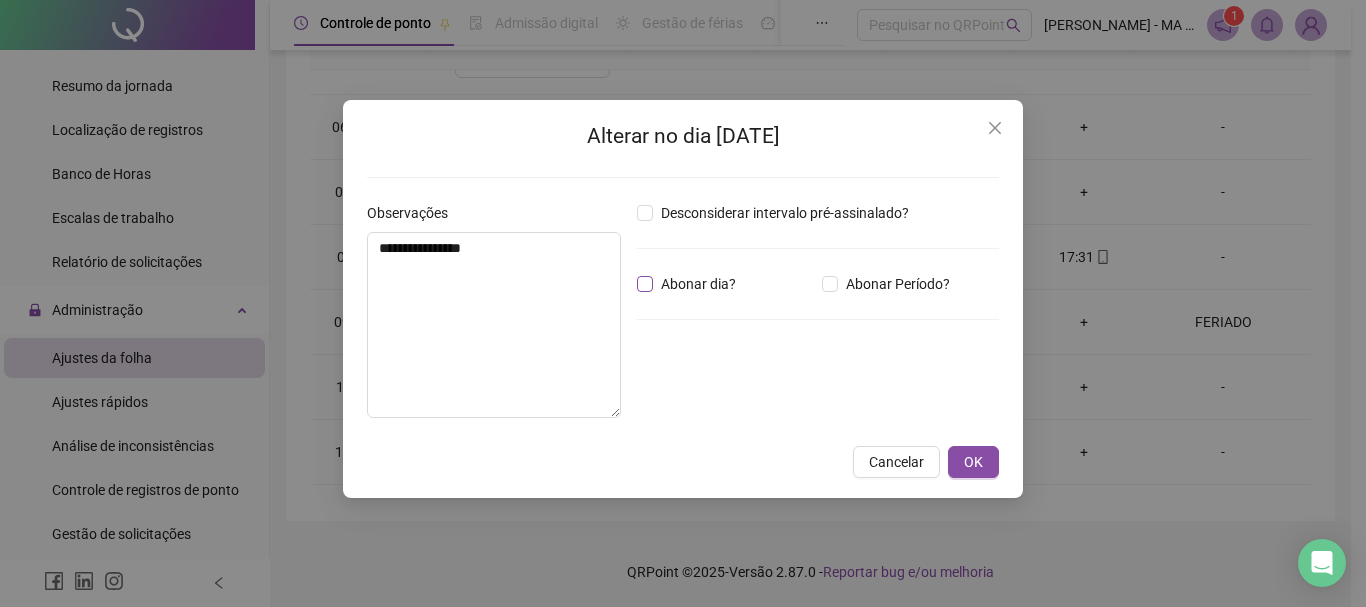 click on "Abonar dia?" at bounding box center [698, 284] 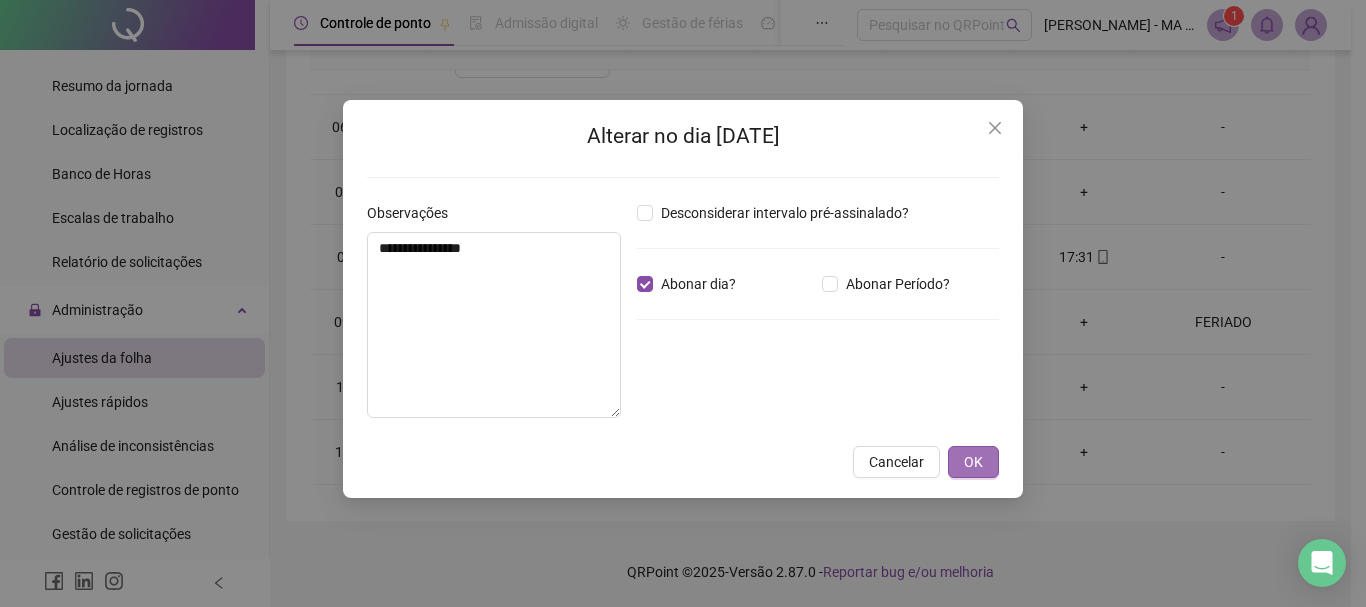 click on "OK" at bounding box center (973, 462) 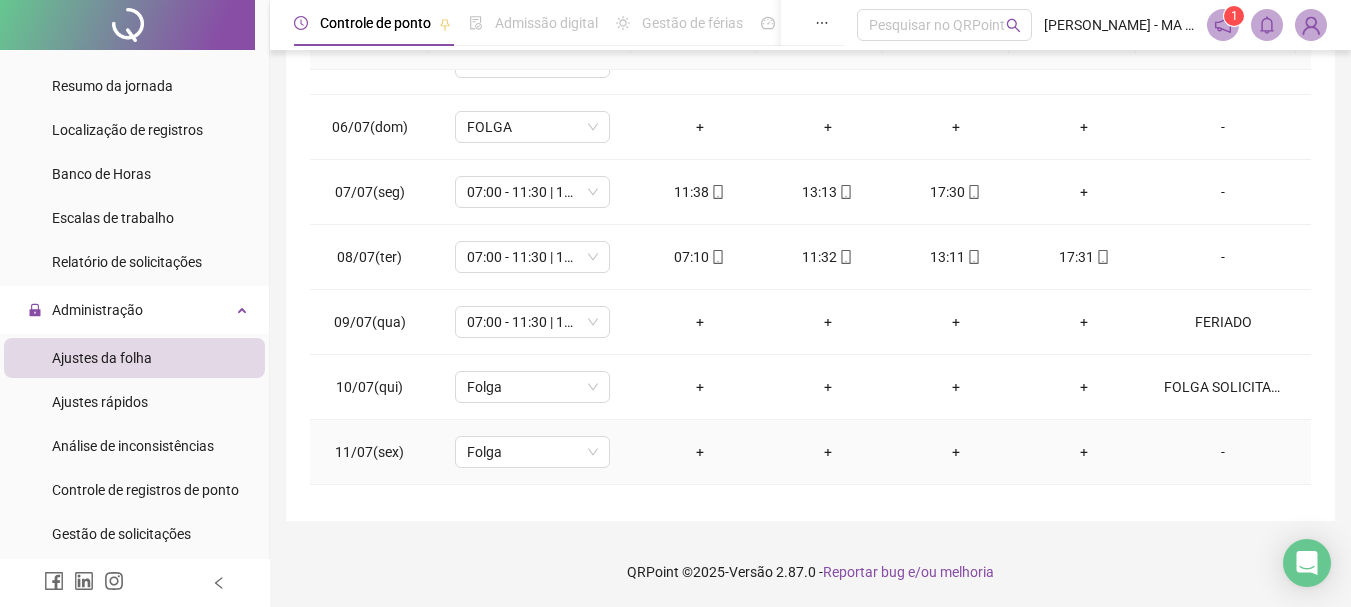 click on "-" at bounding box center (1223, 452) 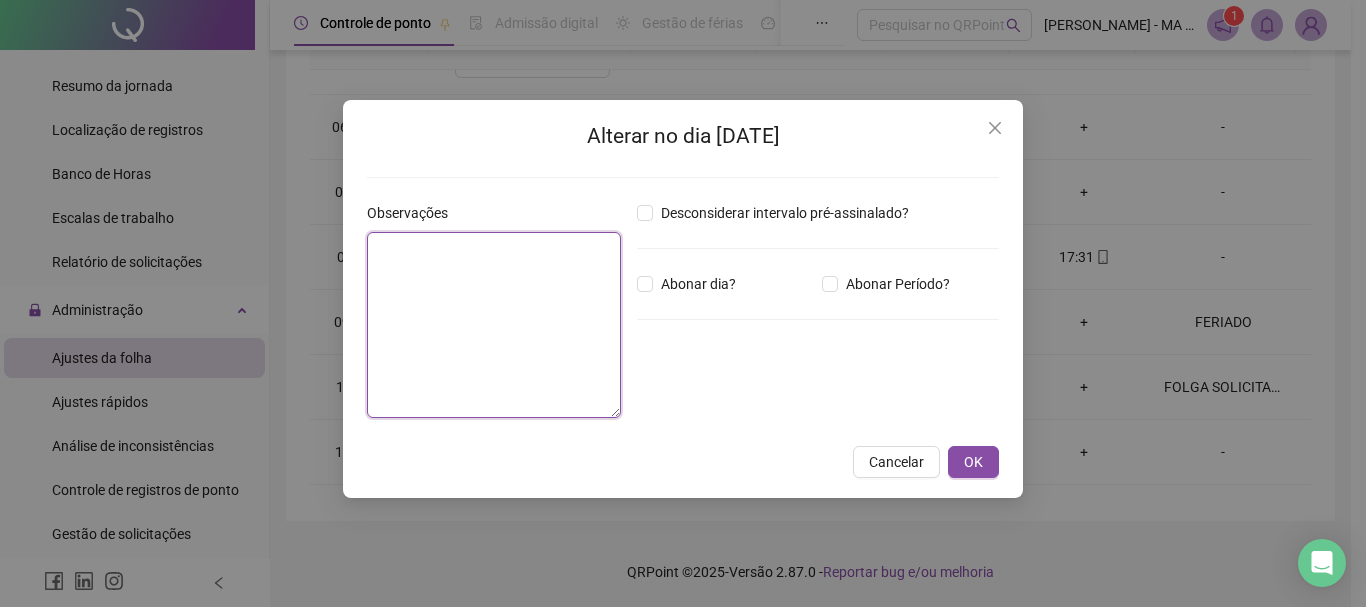 click at bounding box center [494, 325] 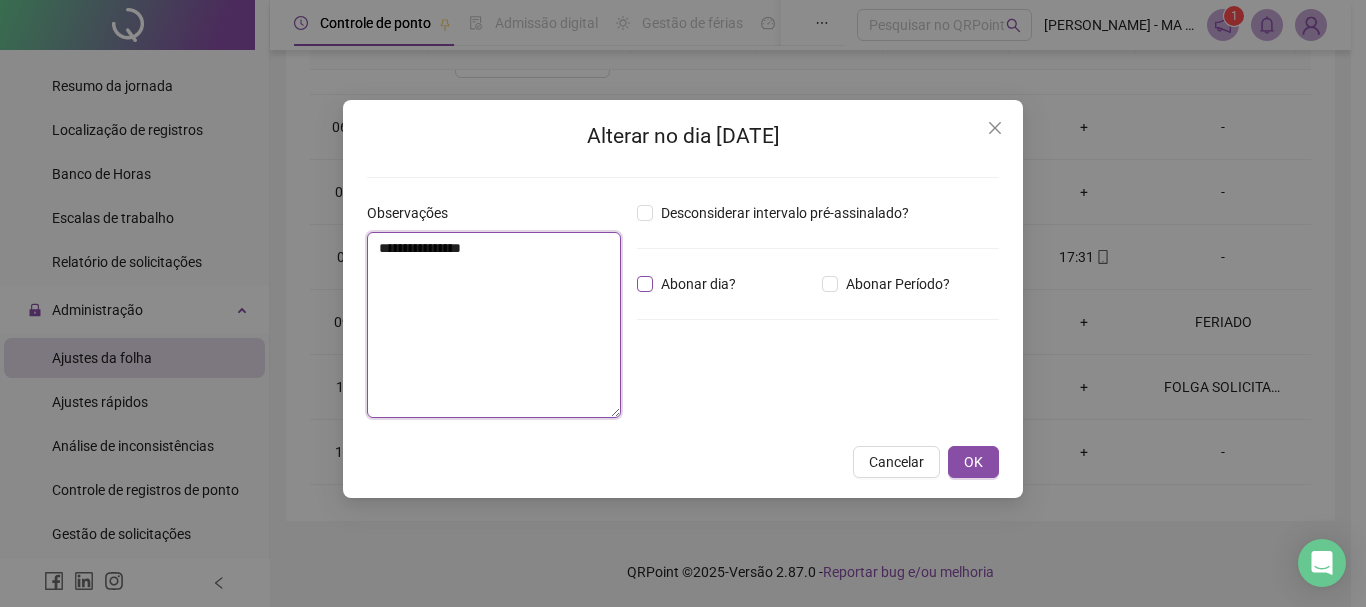type on "**********" 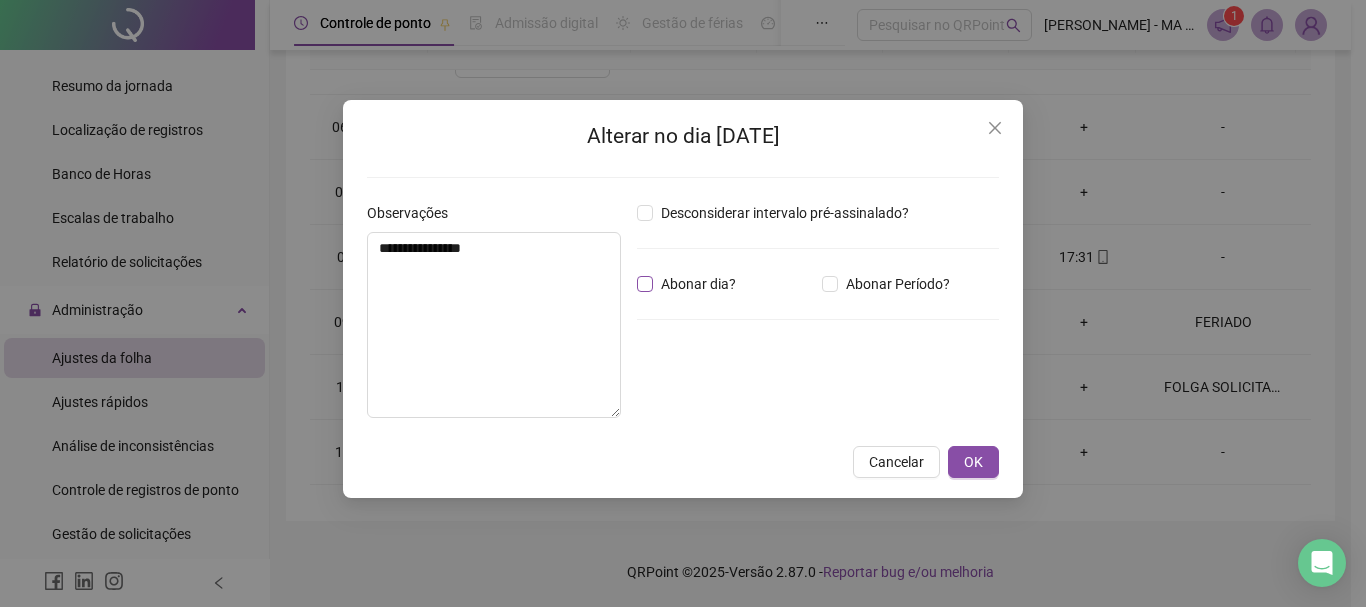 click on "Abonar dia?" at bounding box center (698, 284) 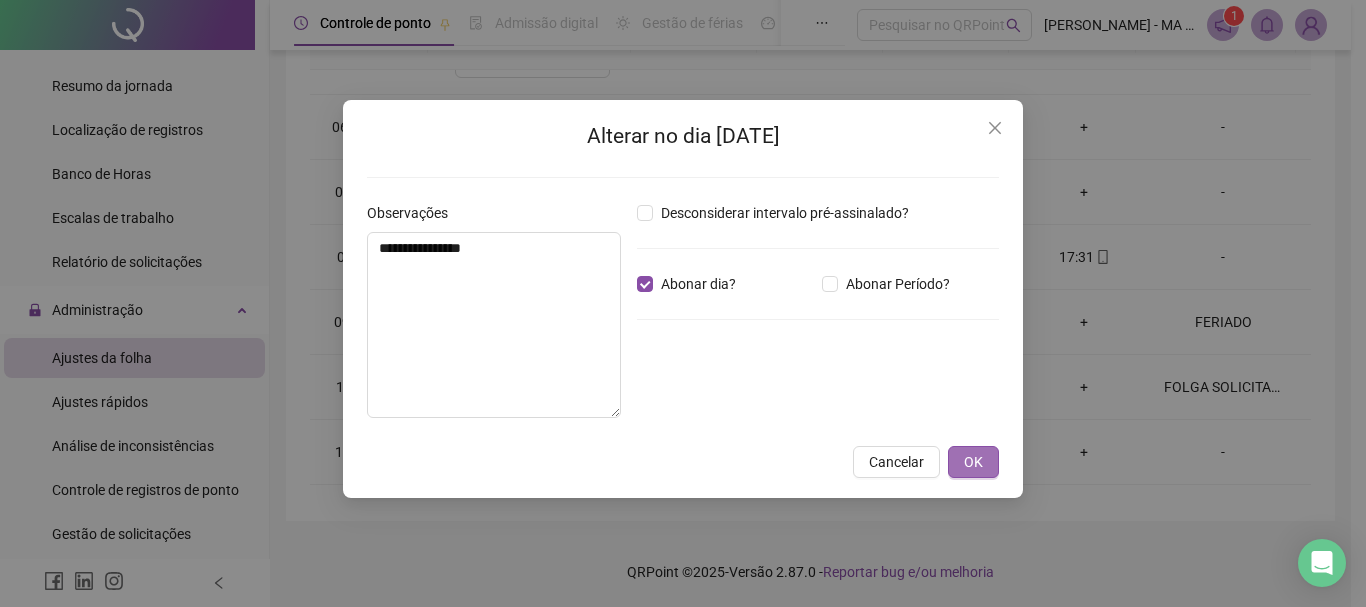 click on "OK" at bounding box center [973, 462] 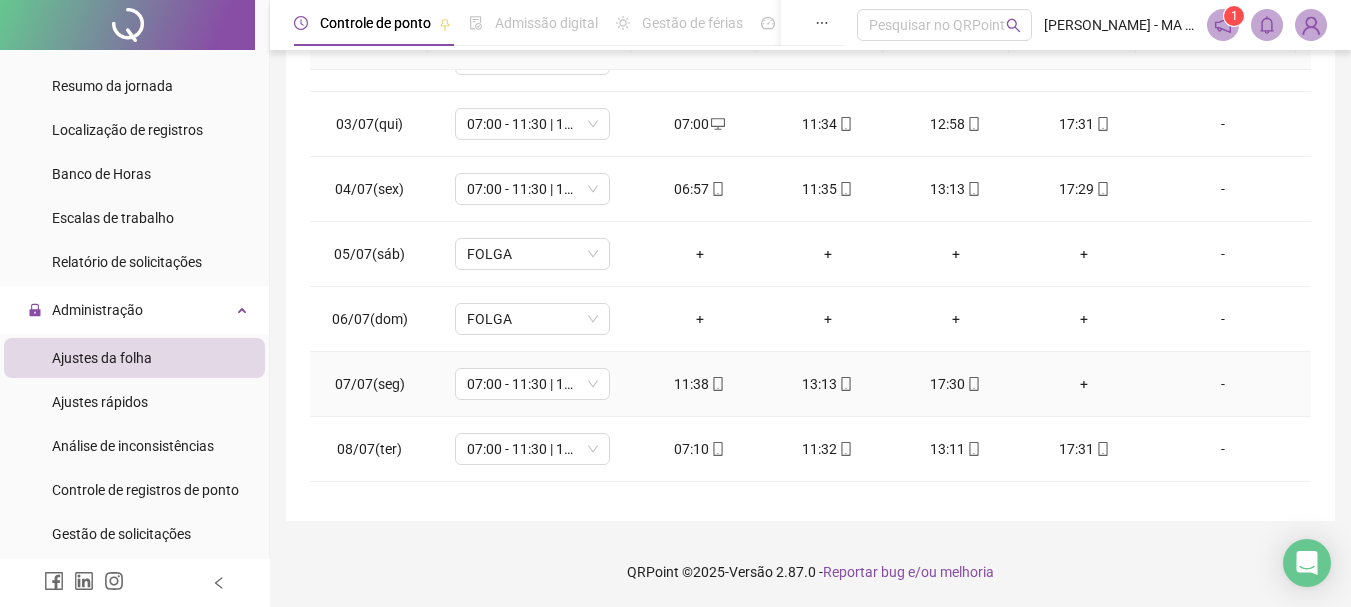 scroll, scrollTop: 0, scrollLeft: 0, axis: both 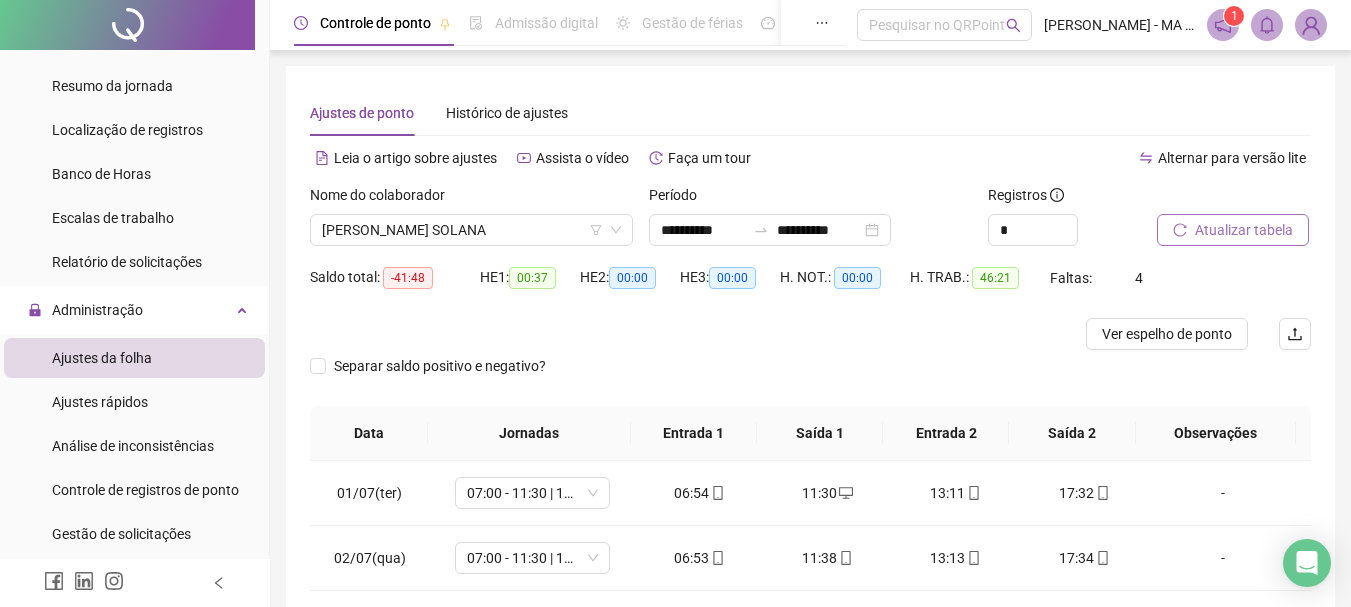 click 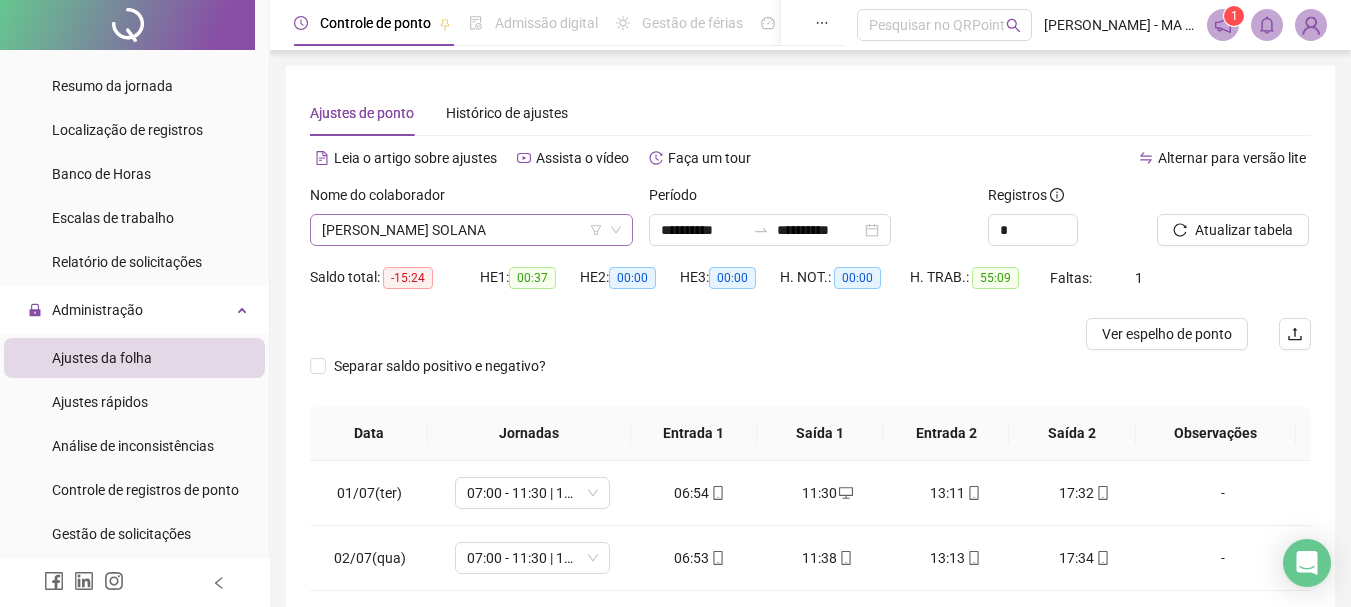 click on "[PERSON_NAME] SOLANA" at bounding box center (471, 230) 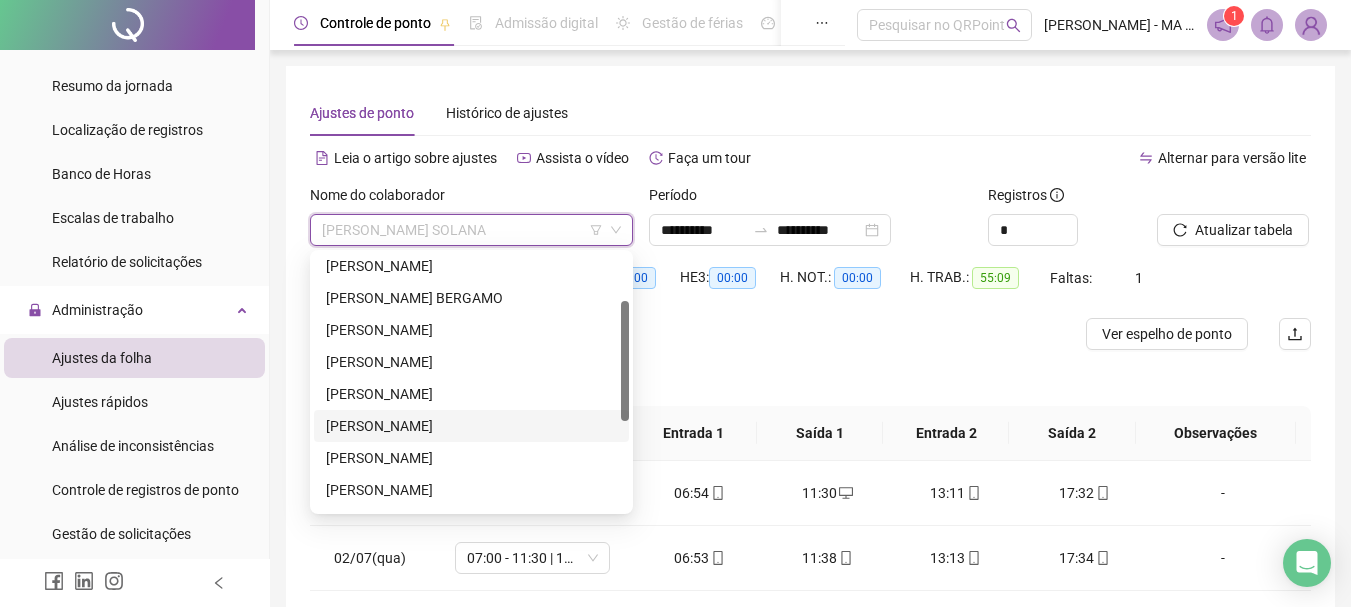 scroll, scrollTop: 200, scrollLeft: 0, axis: vertical 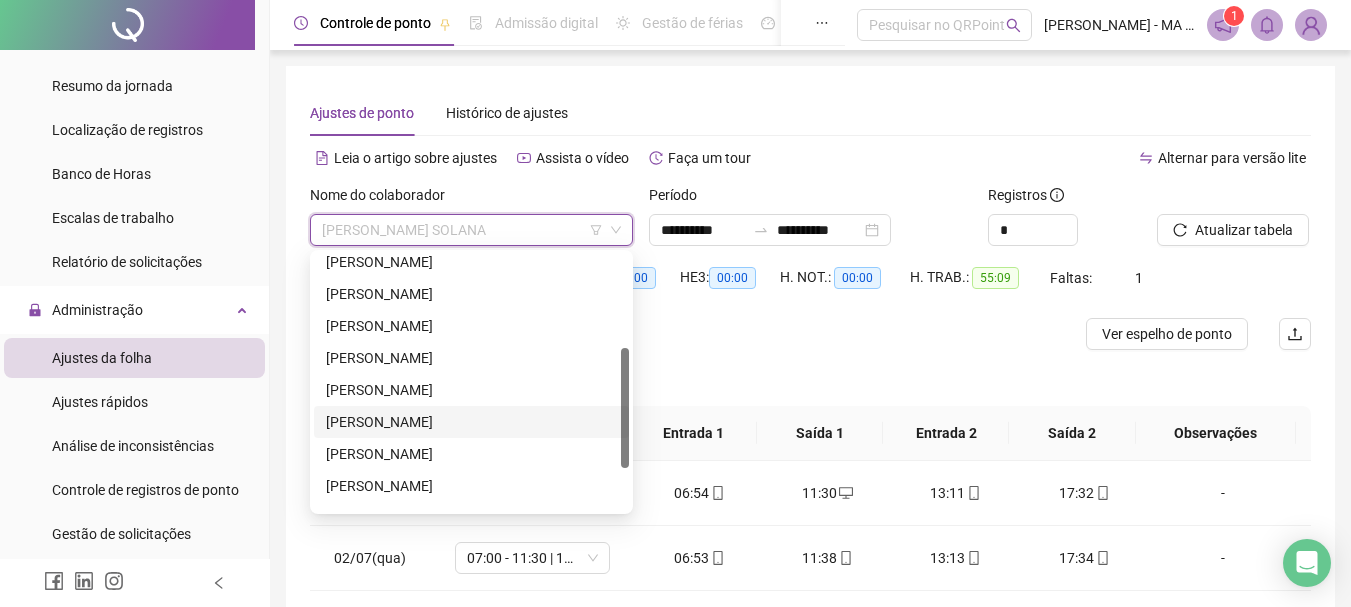 click on "[PERSON_NAME]" at bounding box center (471, 422) 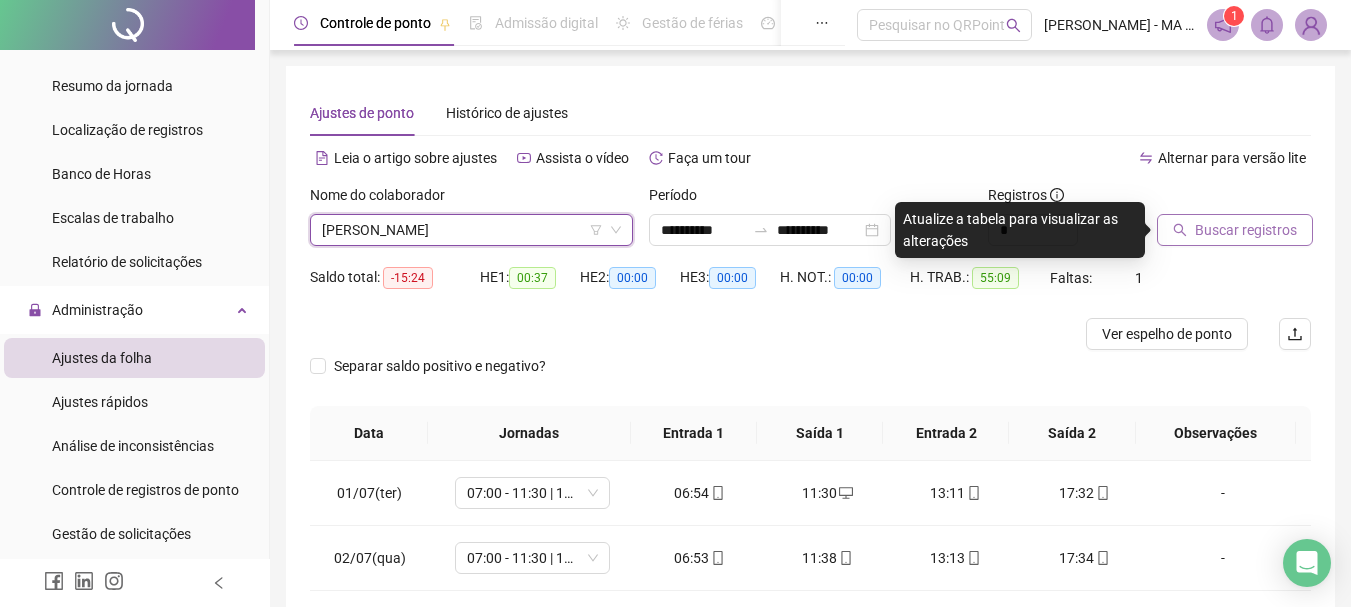 click on "Buscar registros" at bounding box center [1235, 230] 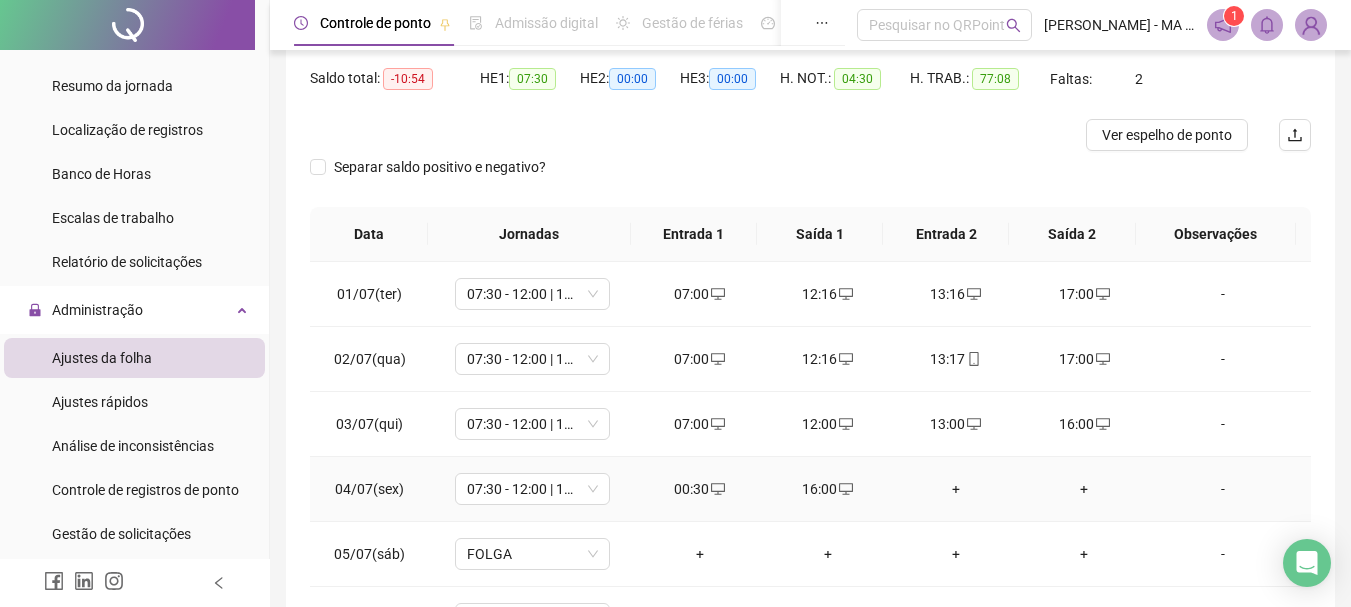 scroll, scrollTop: 200, scrollLeft: 0, axis: vertical 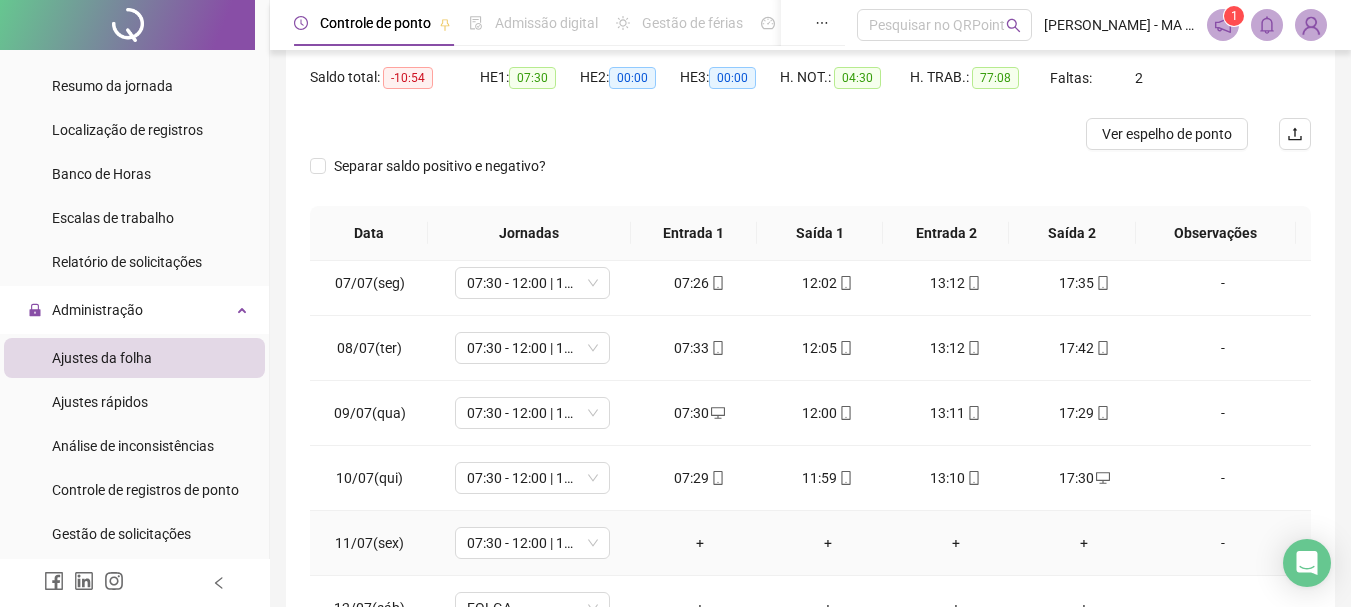 click on "-" at bounding box center [1223, 543] 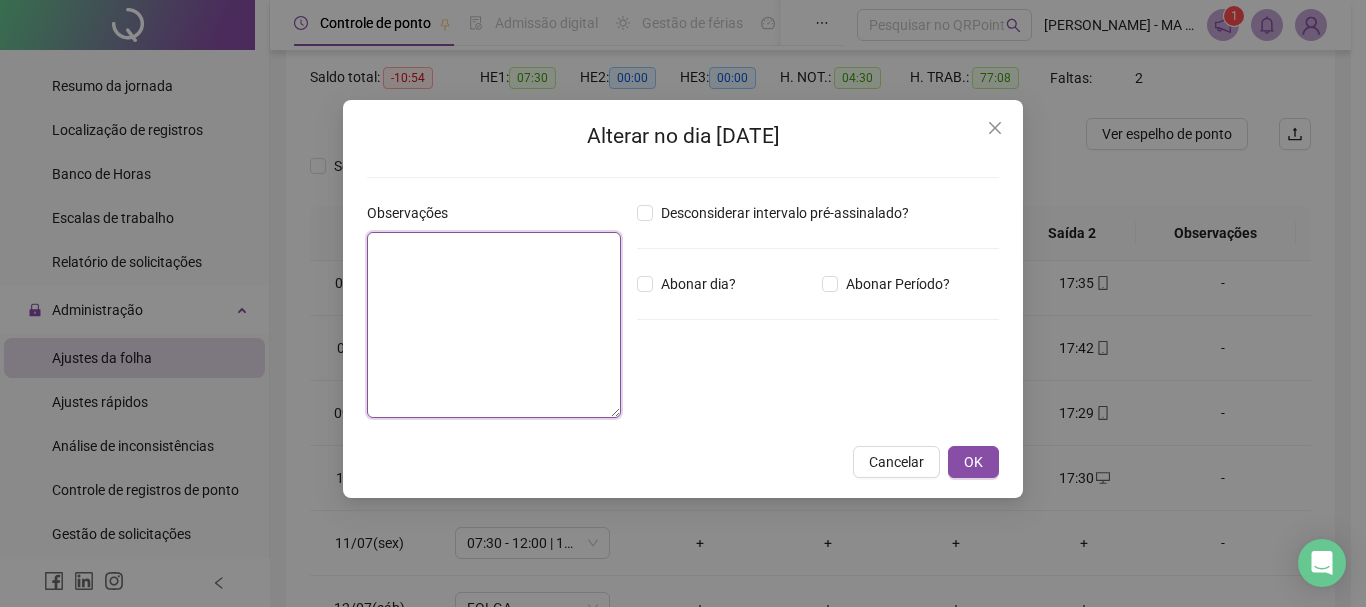 click at bounding box center (494, 325) 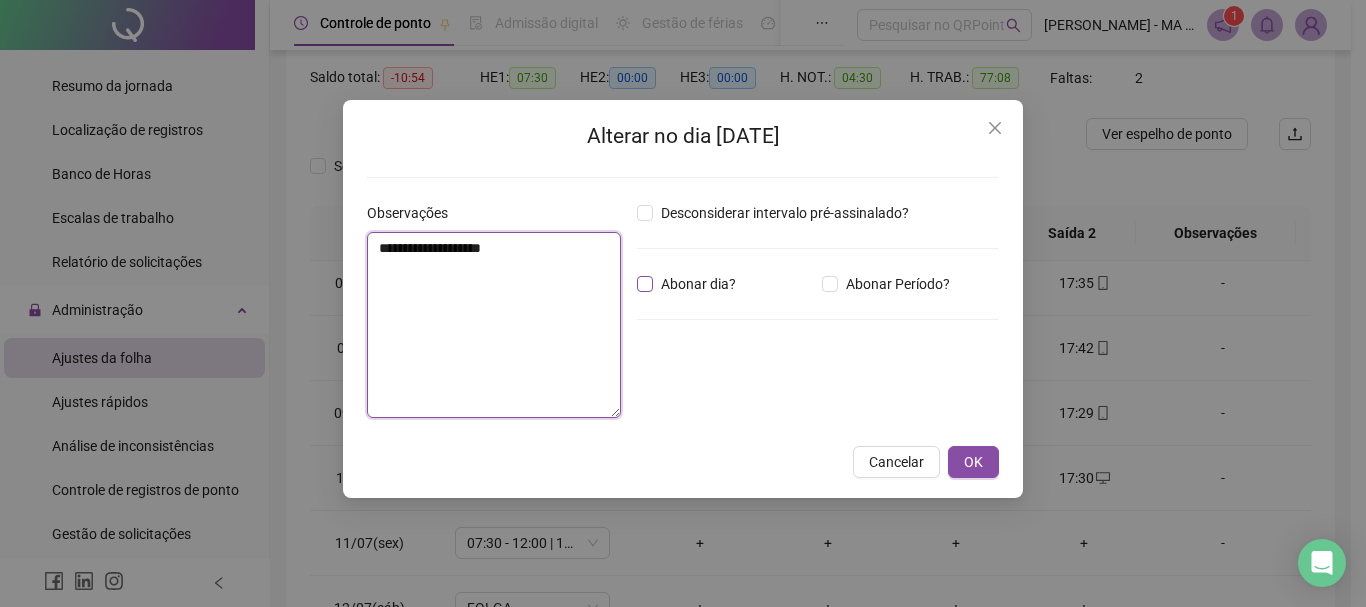 type on "**********" 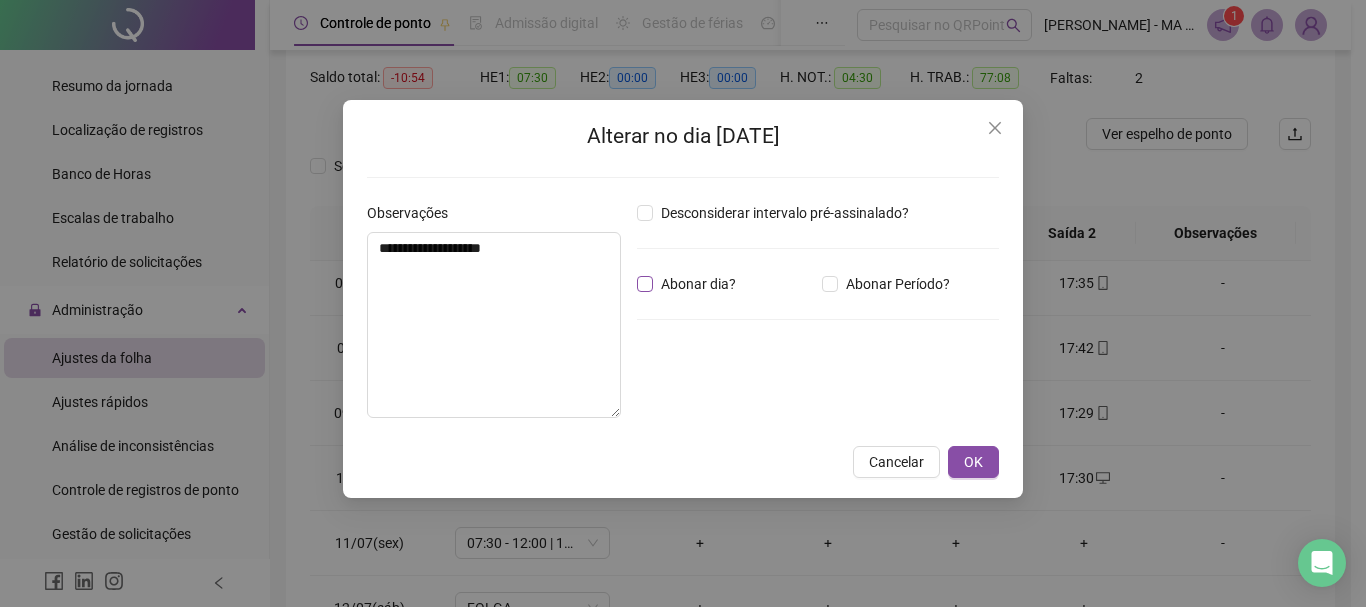 click on "Abonar dia?" at bounding box center [698, 284] 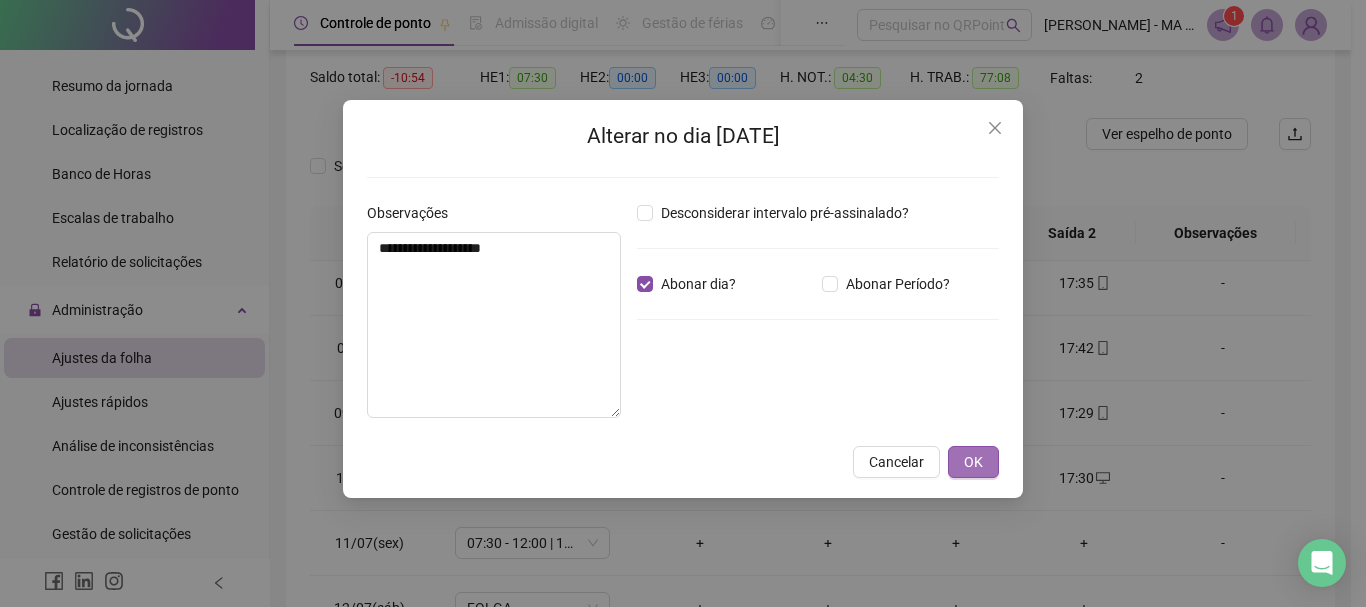 click on "OK" at bounding box center (973, 462) 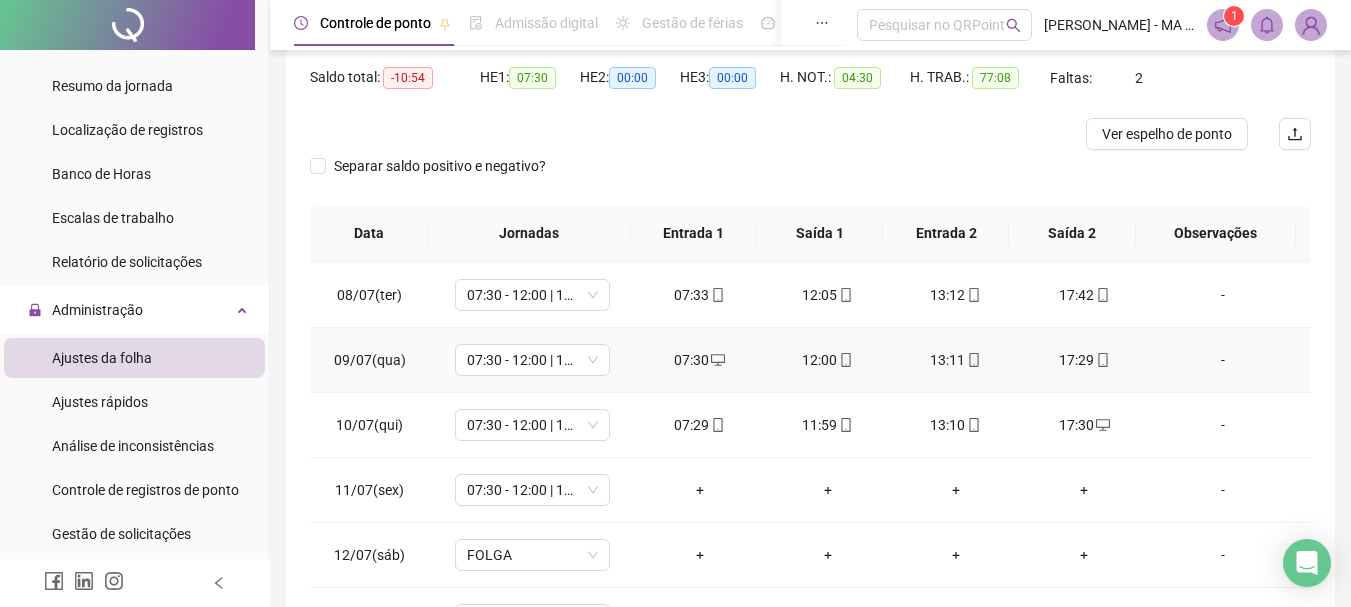scroll, scrollTop: 483, scrollLeft: 0, axis: vertical 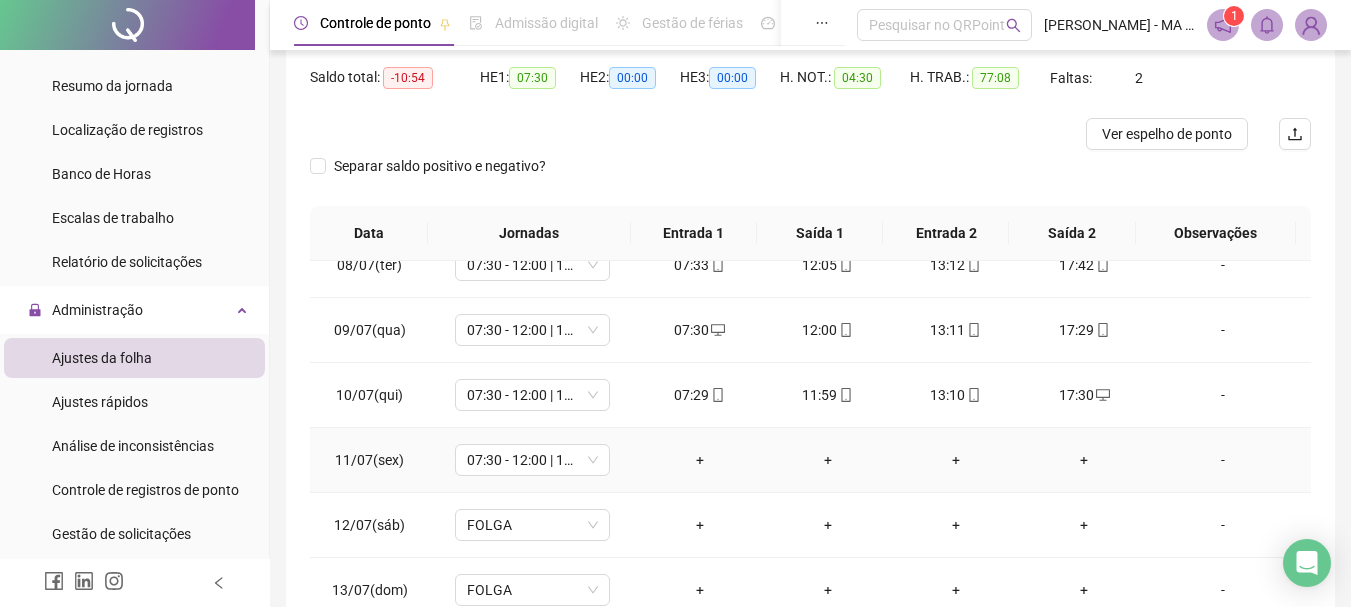 click on "-" at bounding box center (1223, 460) 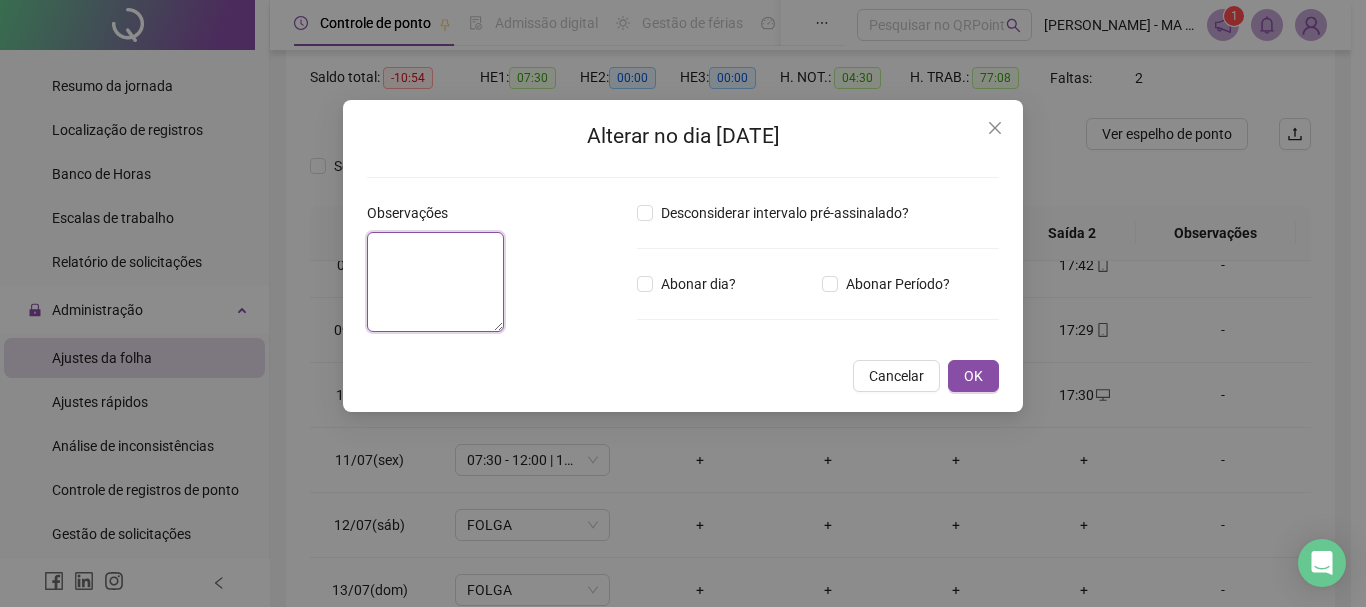 drag, startPoint x: 456, startPoint y: 277, endPoint x: 463, endPoint y: 286, distance: 11.401754 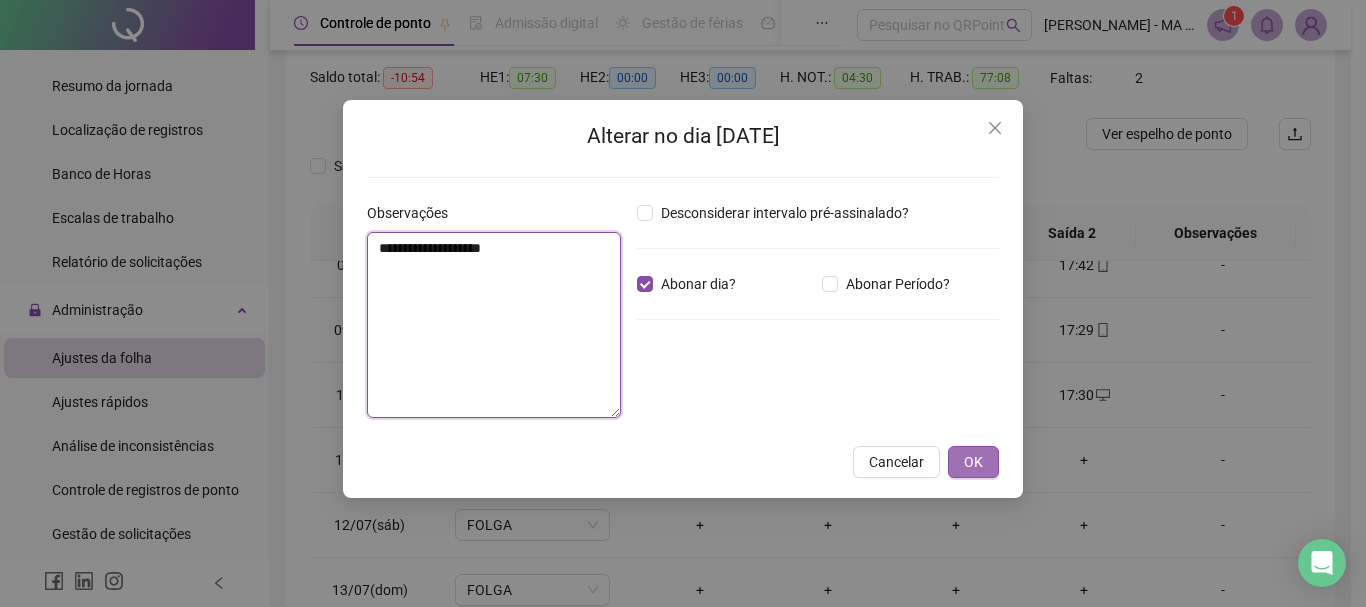 type on "**********" 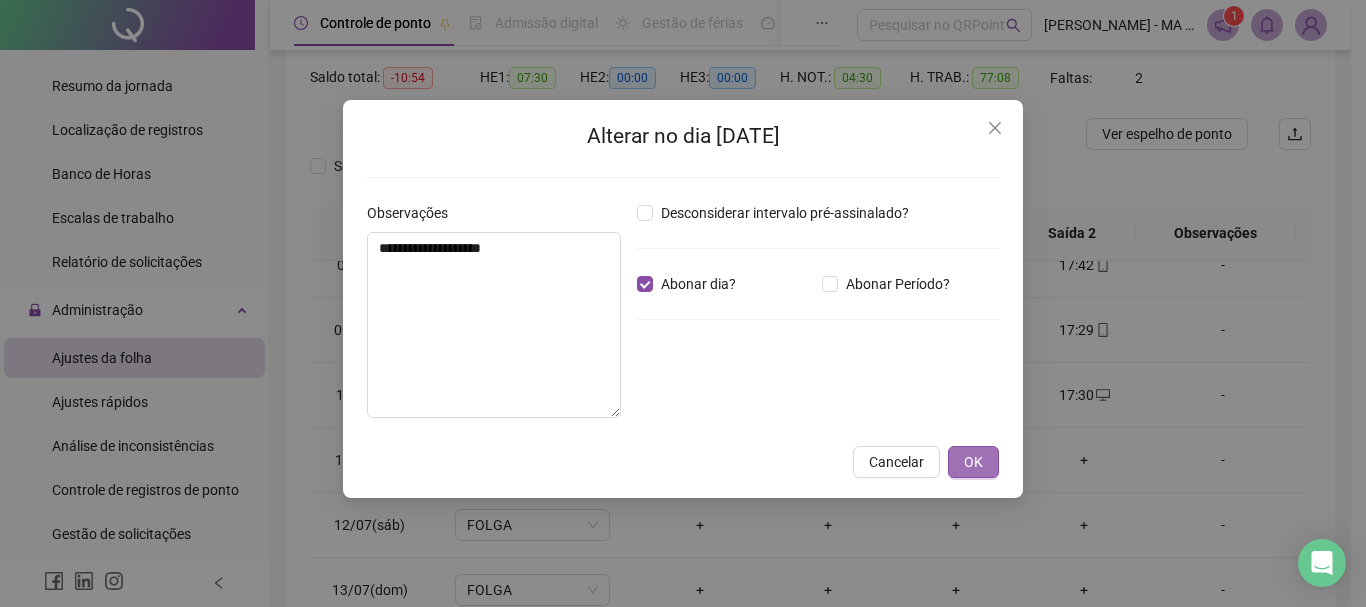 click on "OK" at bounding box center (973, 462) 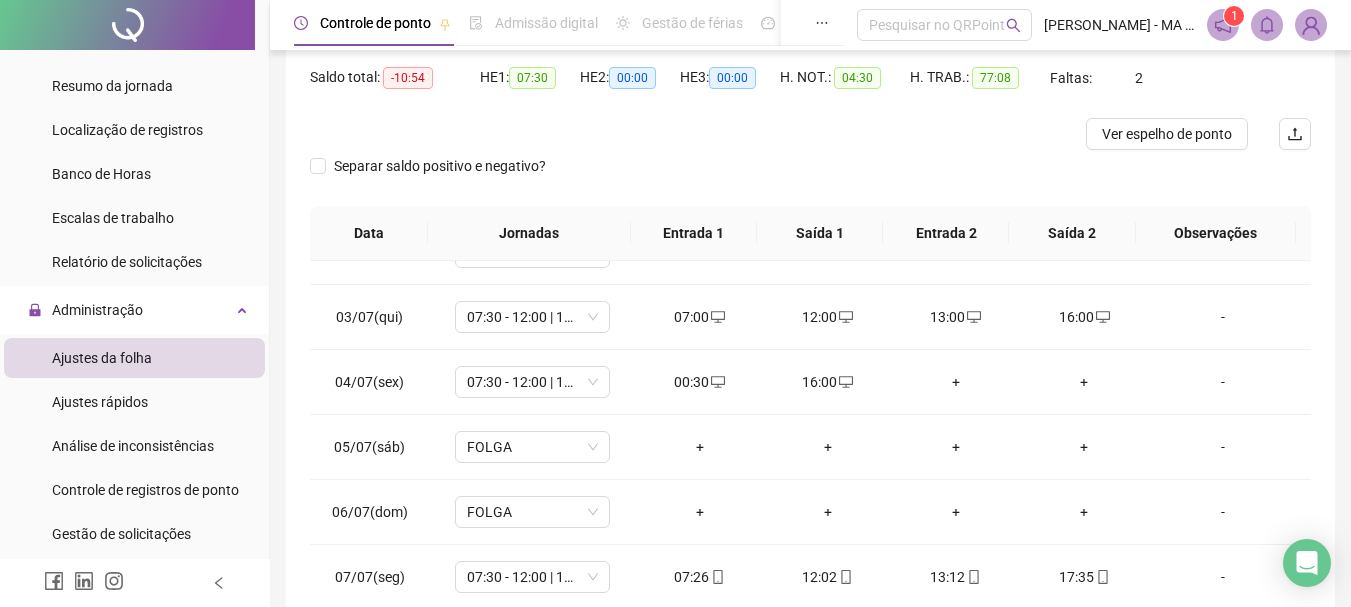 scroll, scrollTop: 0, scrollLeft: 0, axis: both 